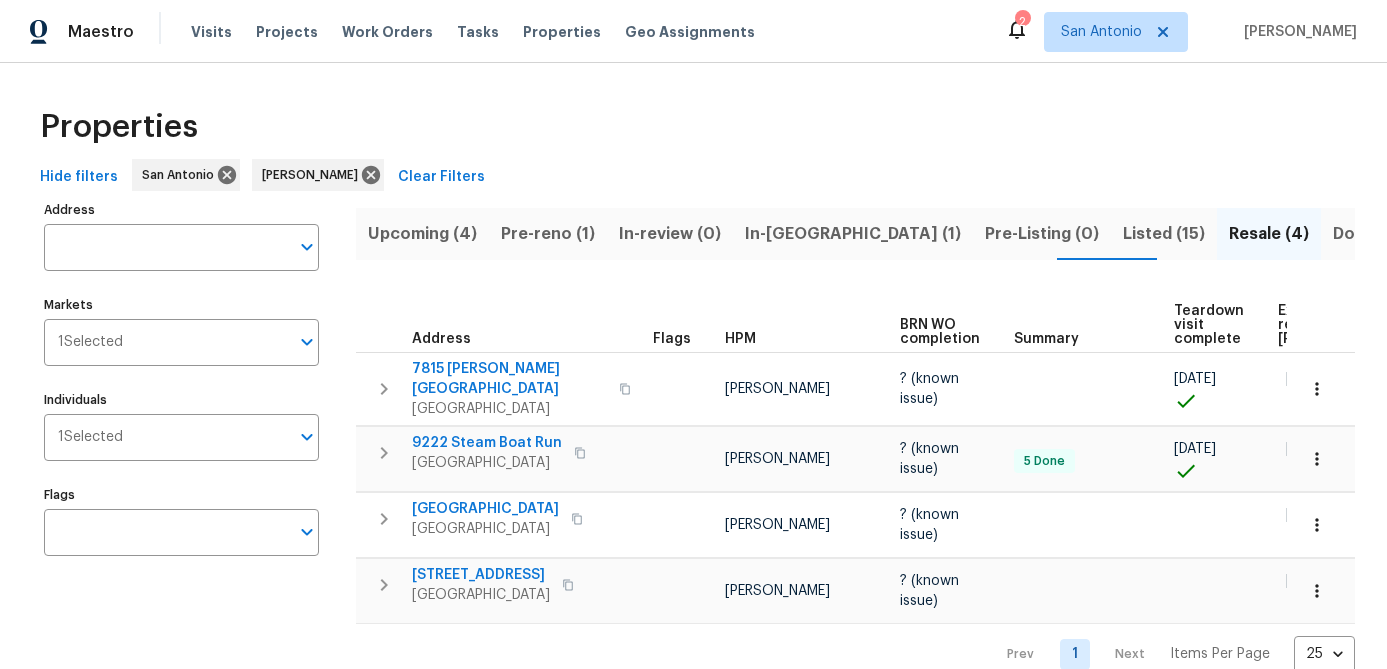 scroll, scrollTop: 0, scrollLeft: 0, axis: both 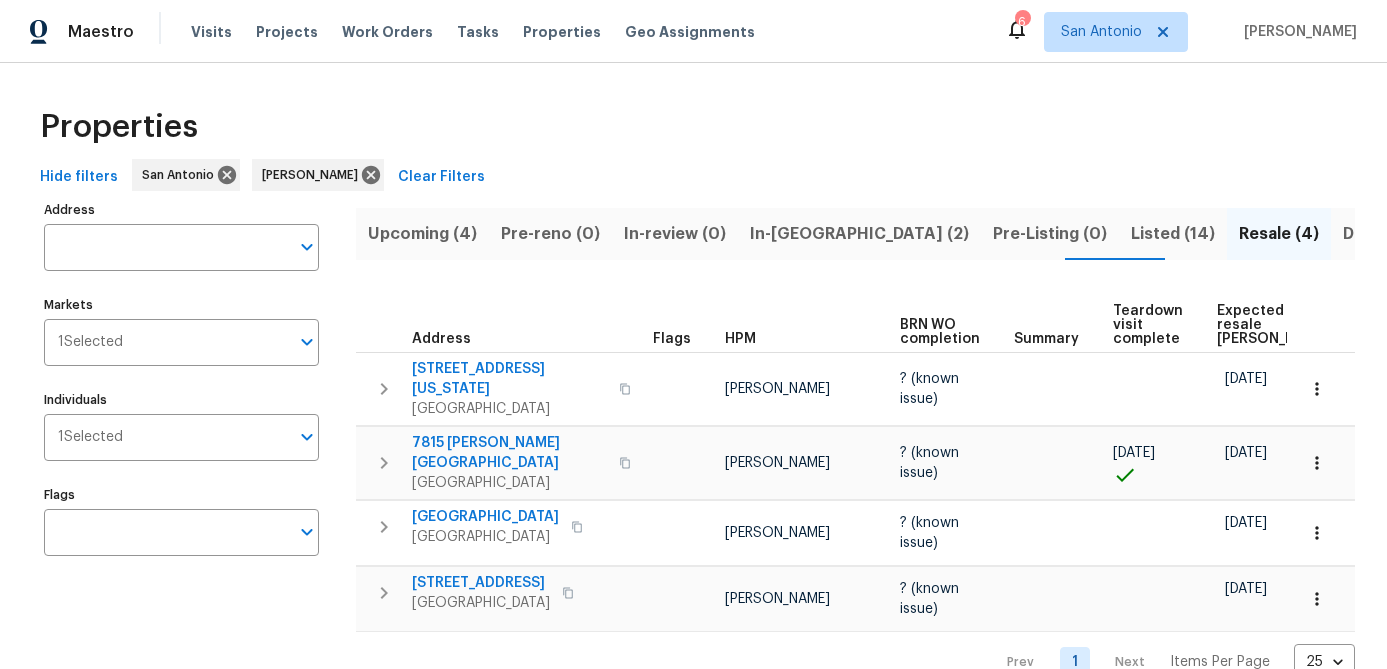 click on "Upcoming (4)" at bounding box center (422, 234) 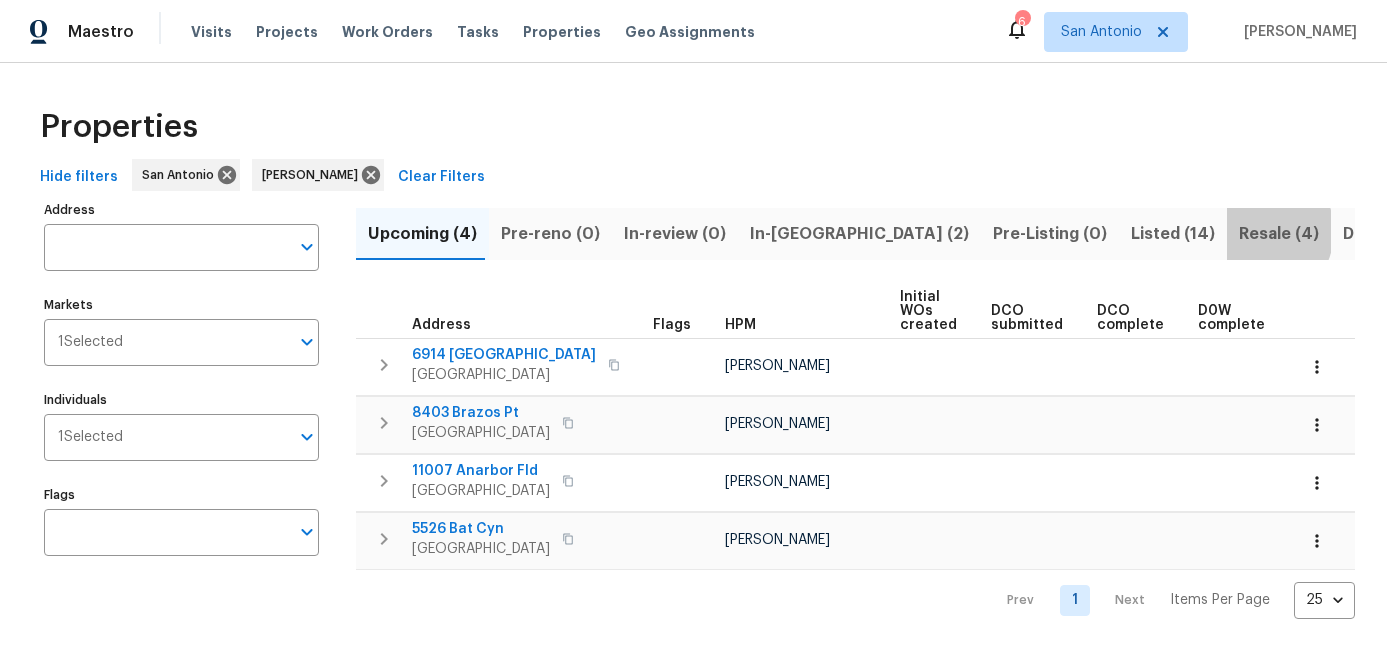 click on "Resale (4)" at bounding box center [1279, 234] 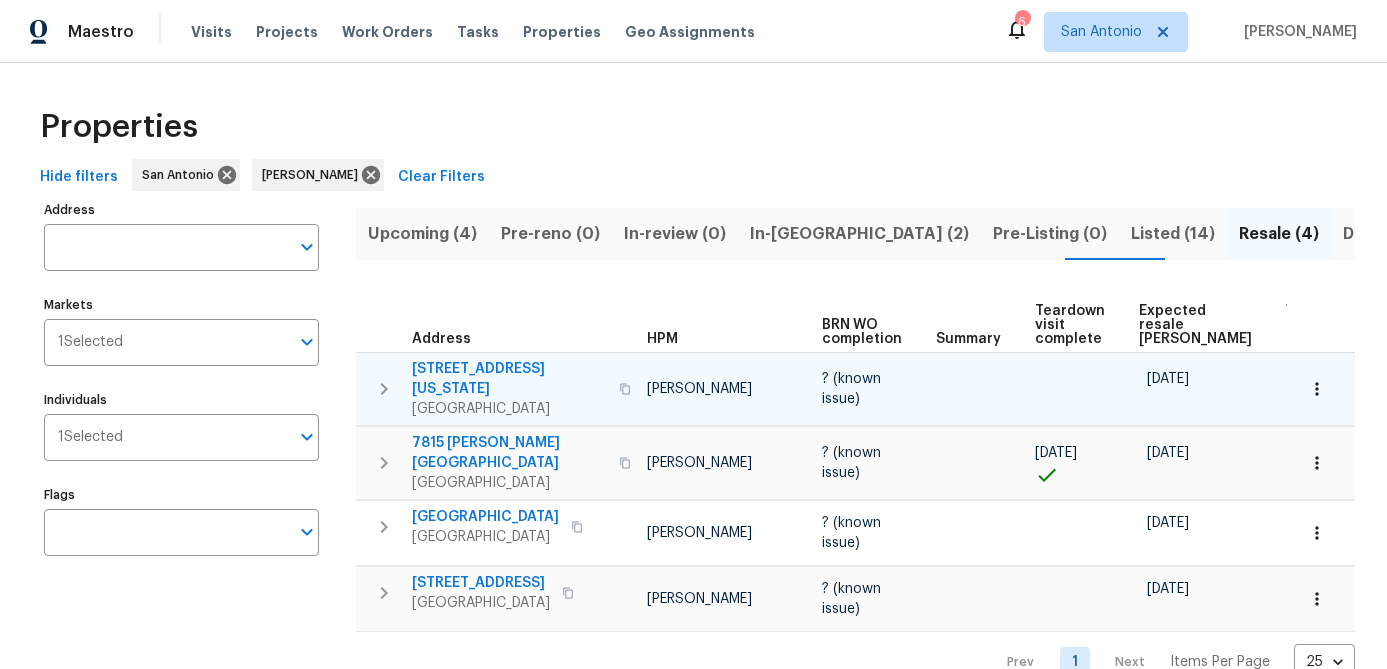 scroll, scrollTop: 0, scrollLeft: 109, axis: horizontal 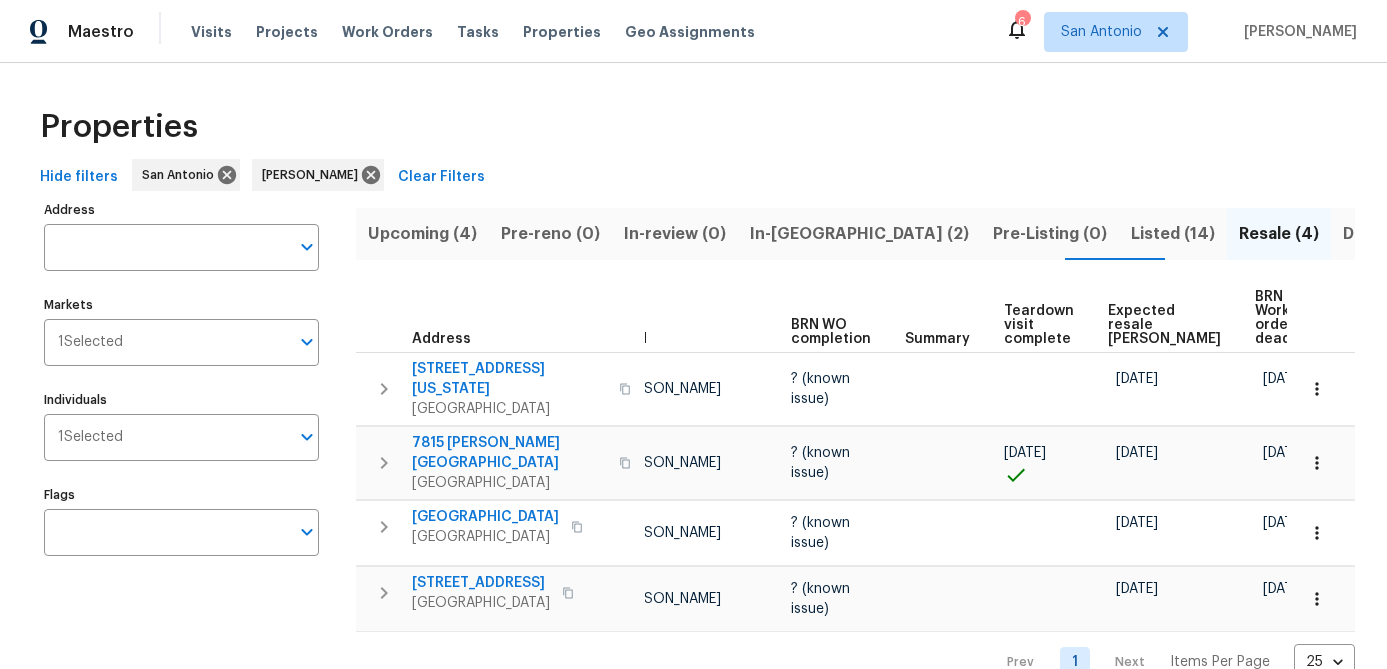 click on "In-reno (2)" at bounding box center [859, 234] 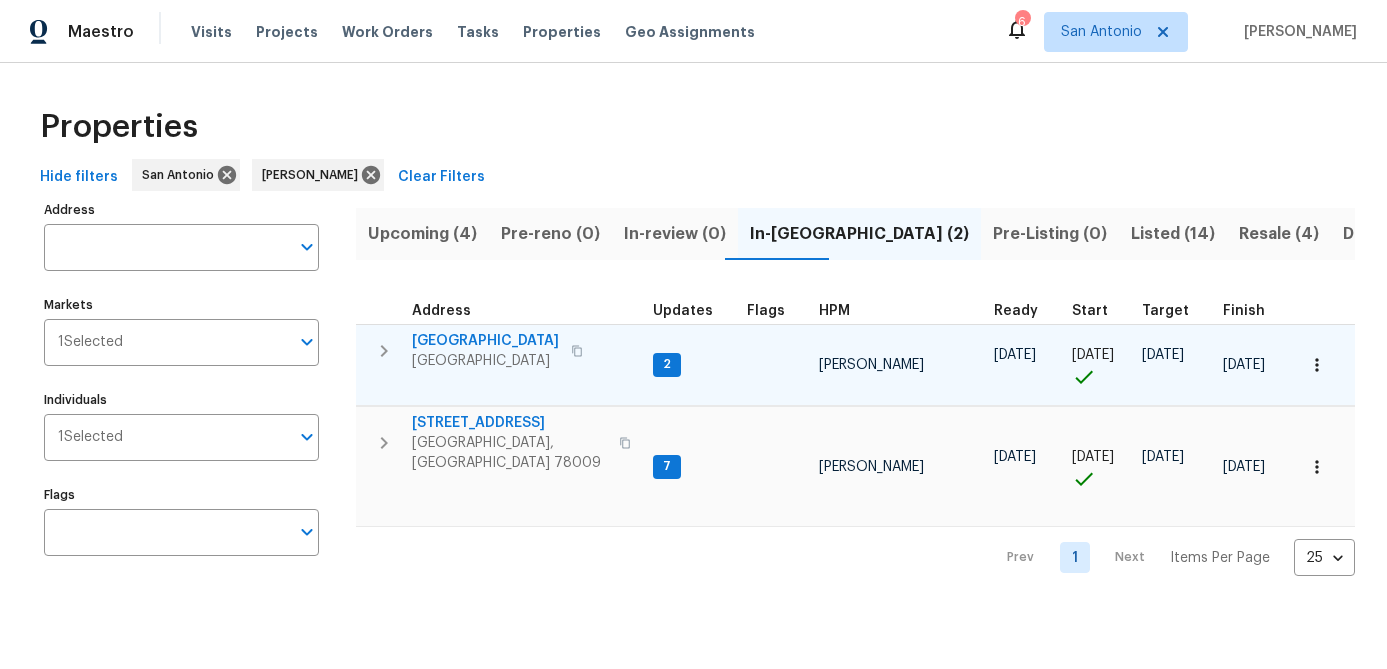click on "San Antonio, TX 78245" at bounding box center (485, 361) 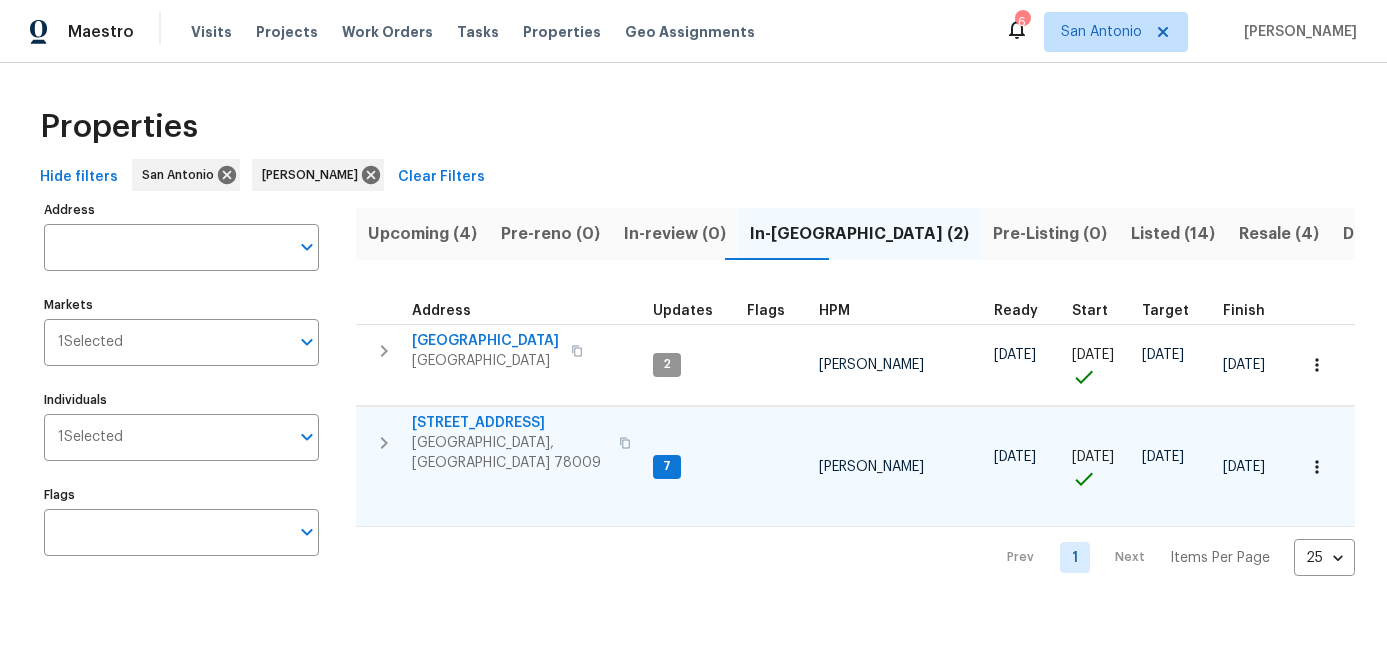 click on "[GEOGRAPHIC_DATA], [GEOGRAPHIC_DATA] 78009" at bounding box center [509, 453] 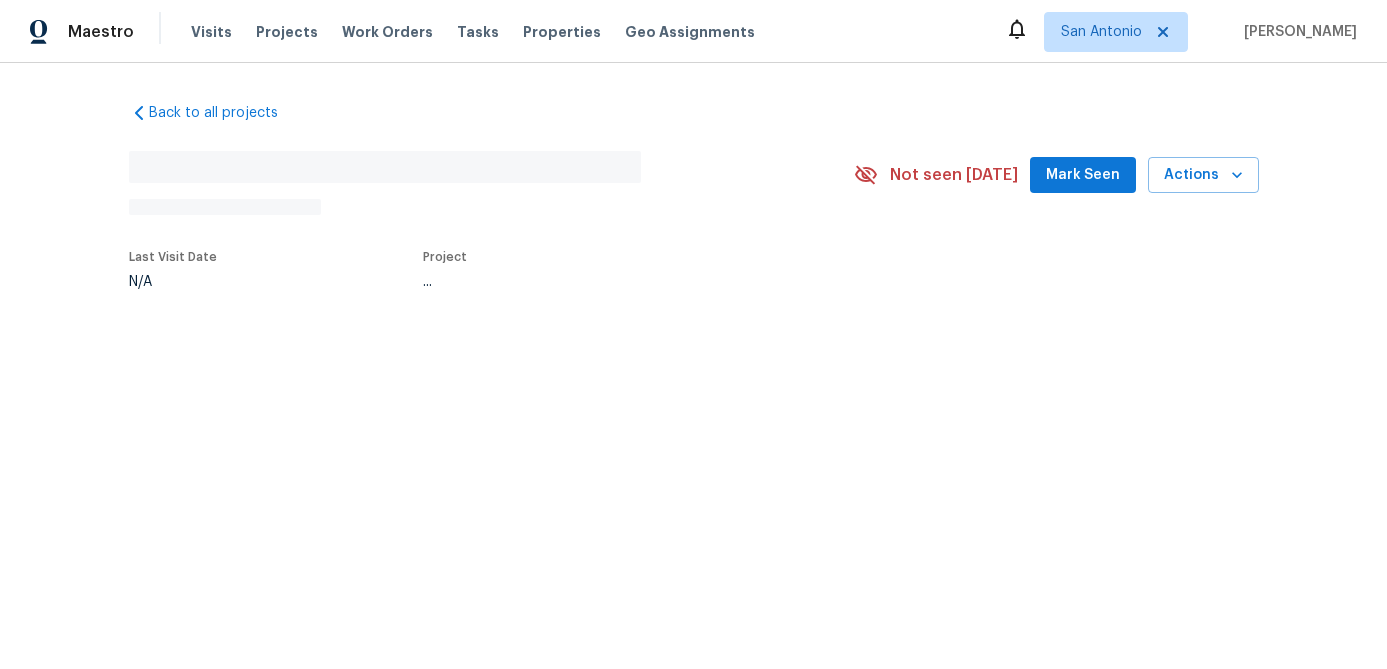 scroll, scrollTop: 0, scrollLeft: 0, axis: both 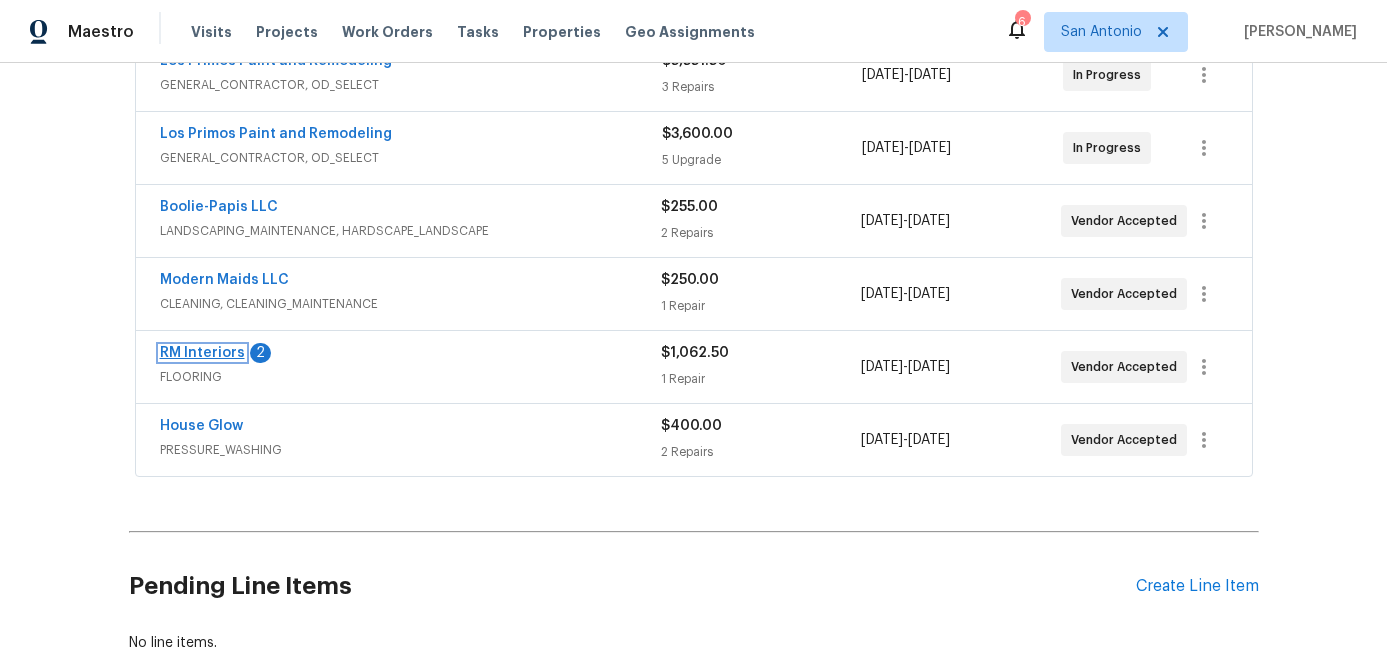click on "RM Interiors" at bounding box center (202, 353) 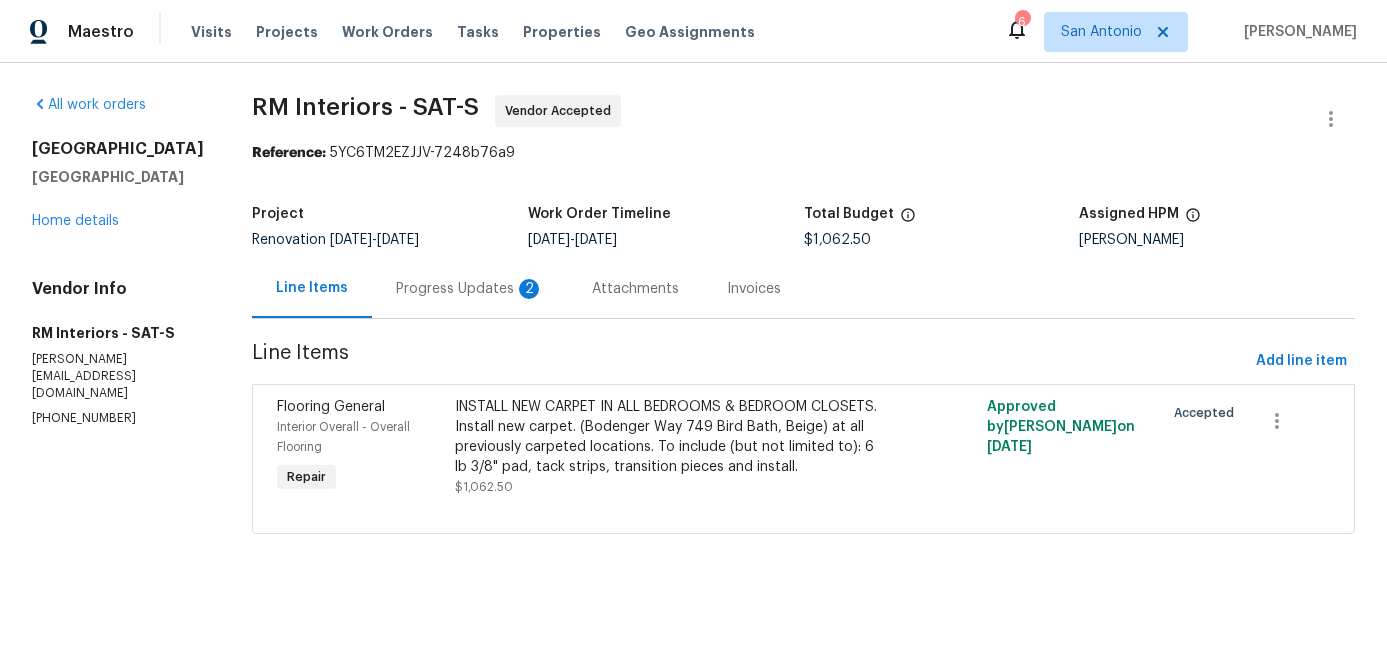 click on "Progress Updates 2" at bounding box center [470, 289] 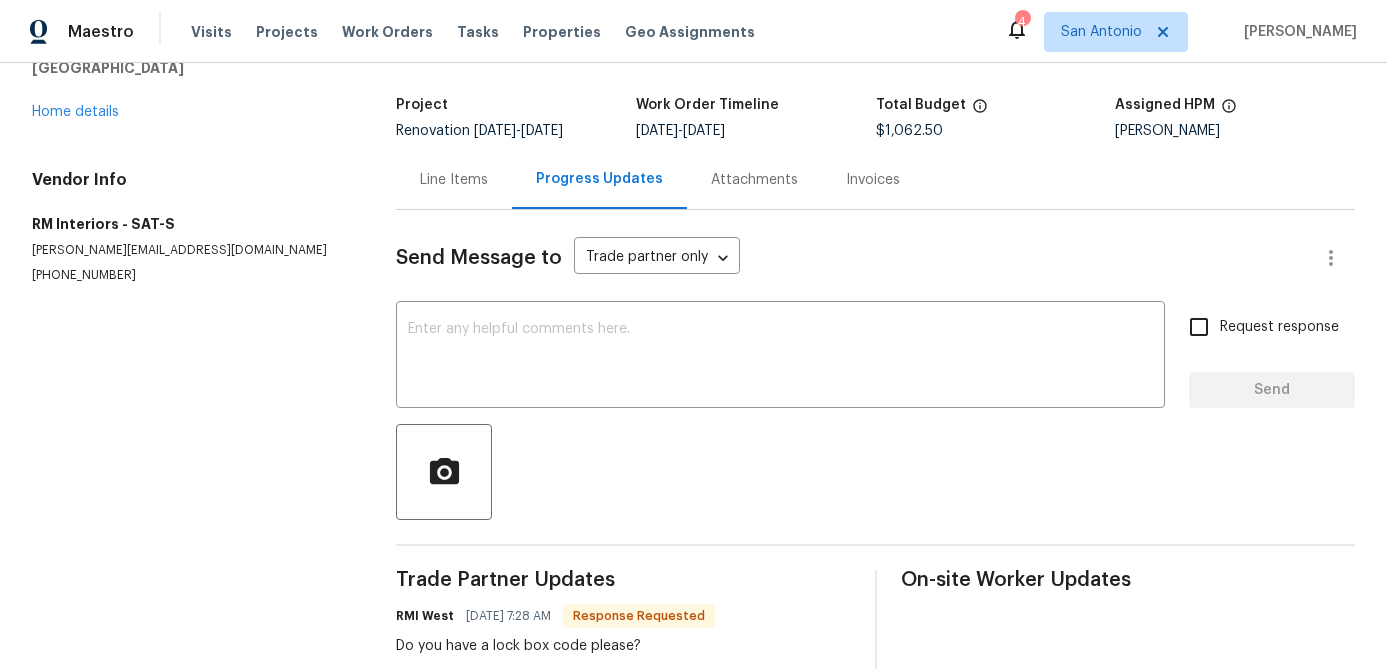 scroll, scrollTop: 0, scrollLeft: 0, axis: both 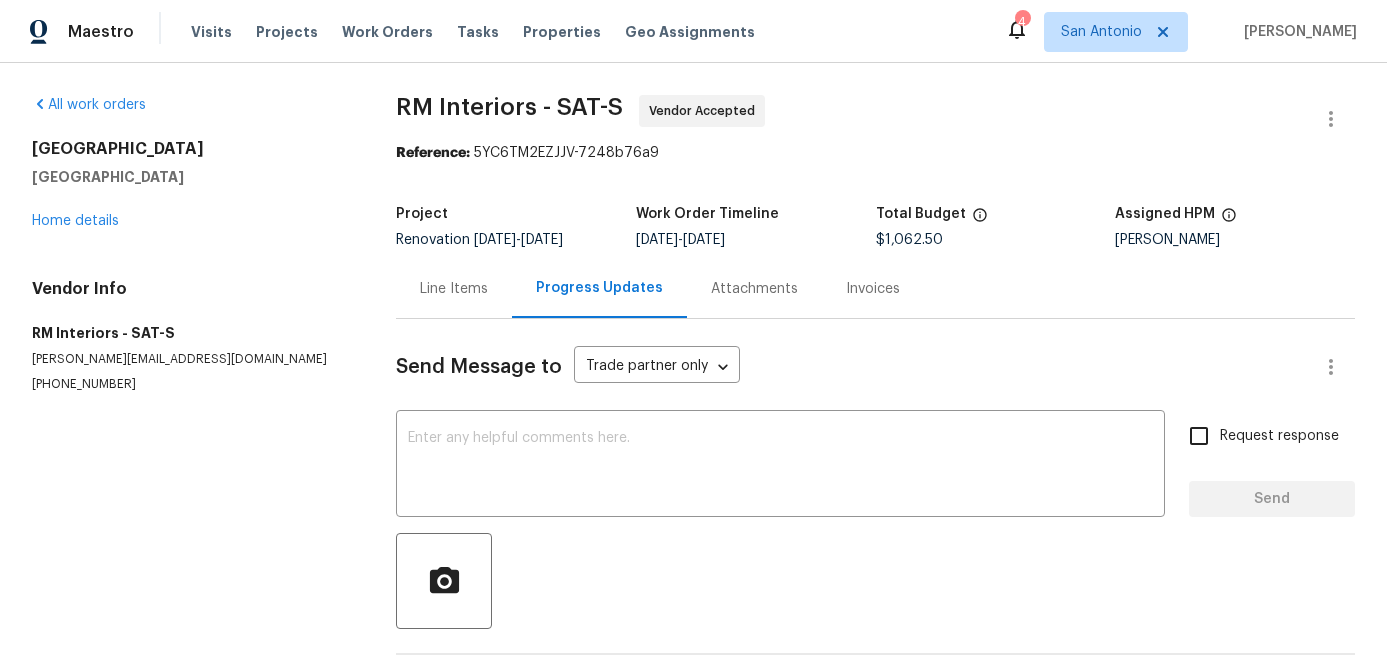 click on "10206 Canton Fld San Antonio, TX 78245 Home details" at bounding box center (190, 185) 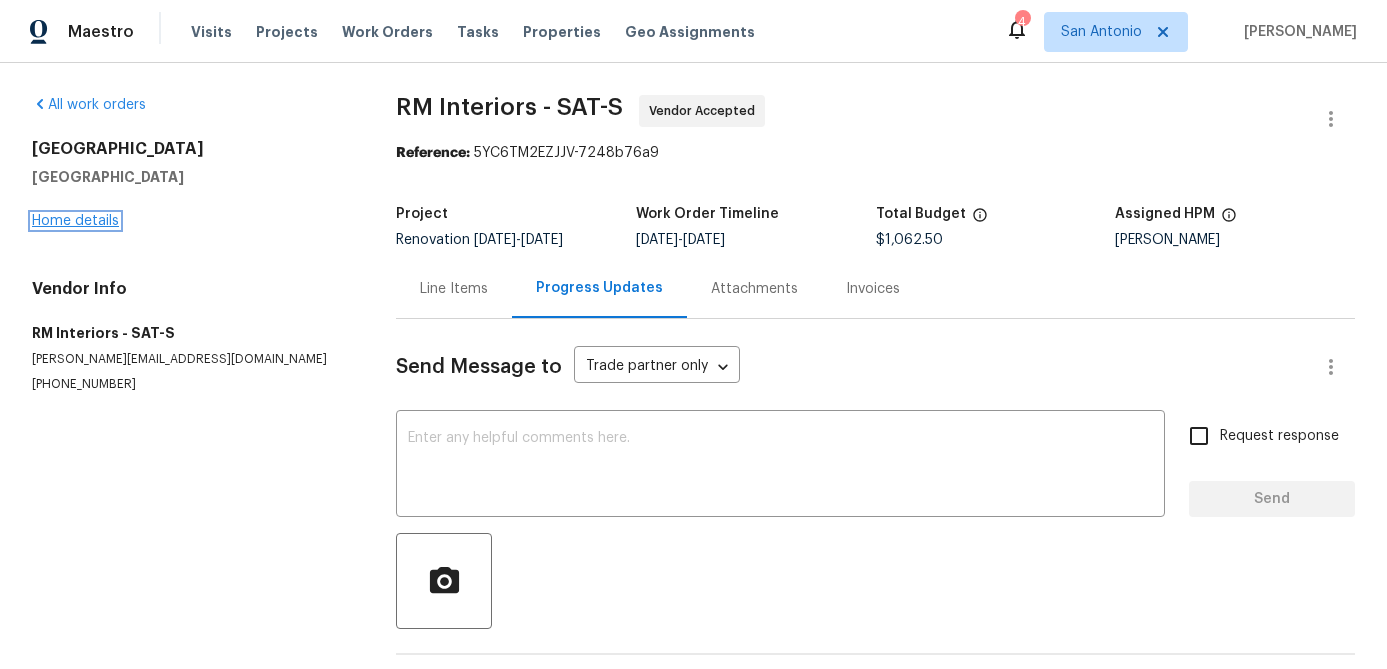 click on "Home details" at bounding box center [75, 221] 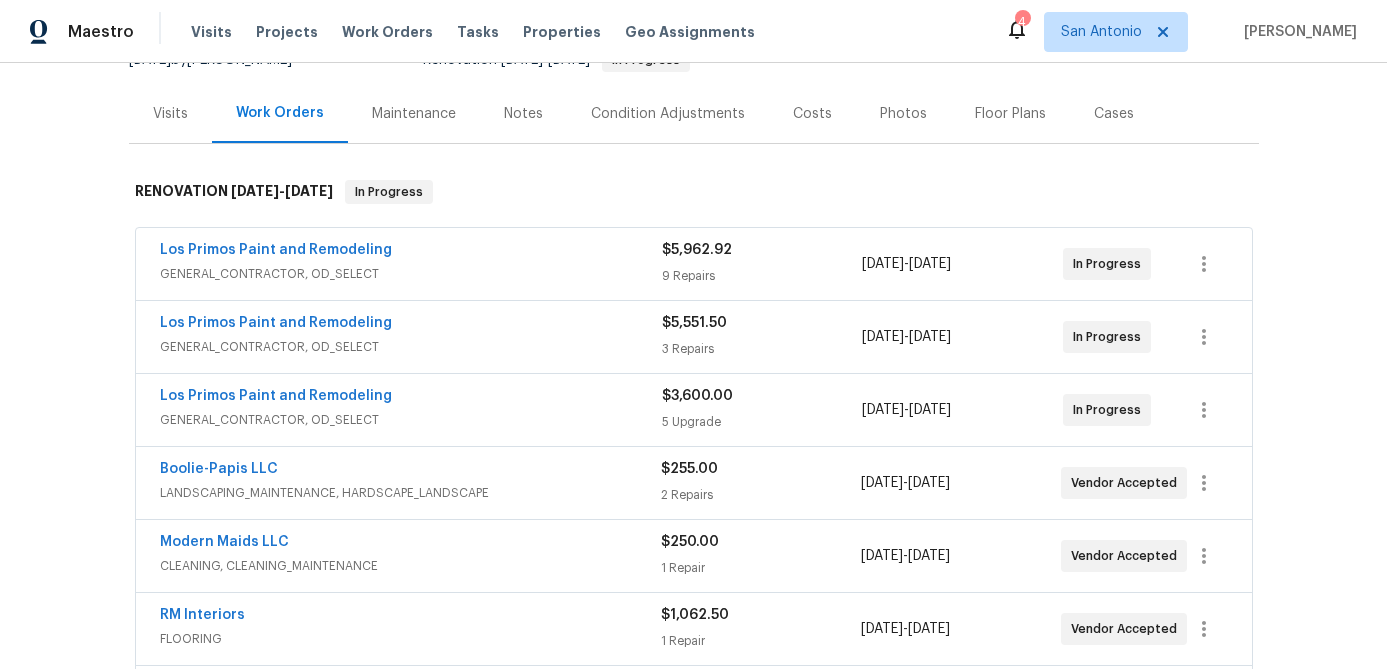 scroll, scrollTop: 0, scrollLeft: 0, axis: both 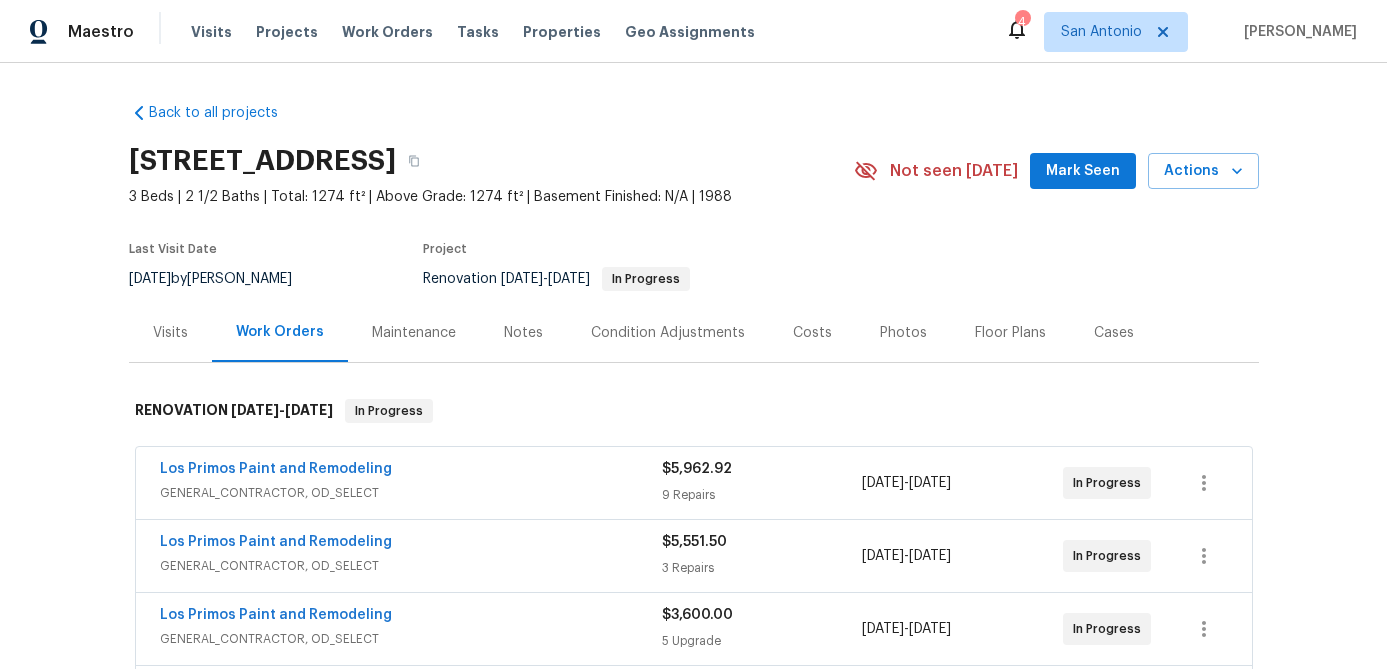 click on "Mark Seen" at bounding box center [1083, 171] 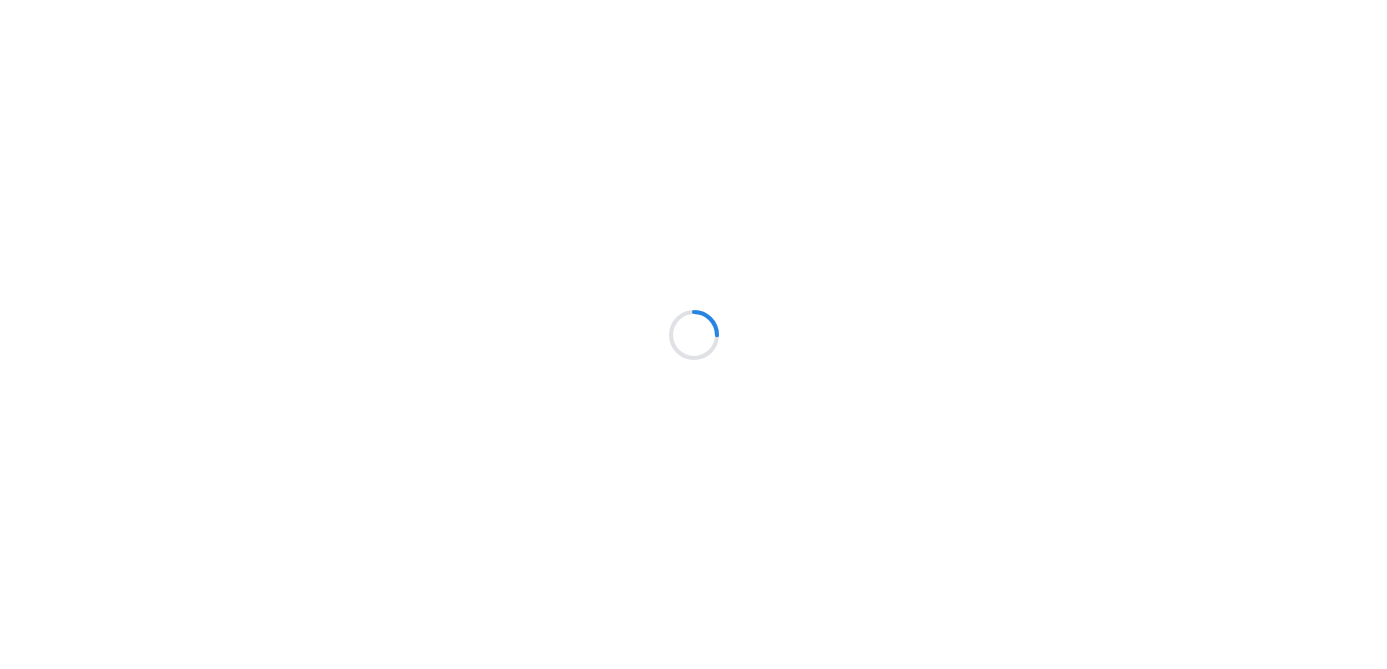 scroll, scrollTop: 0, scrollLeft: 0, axis: both 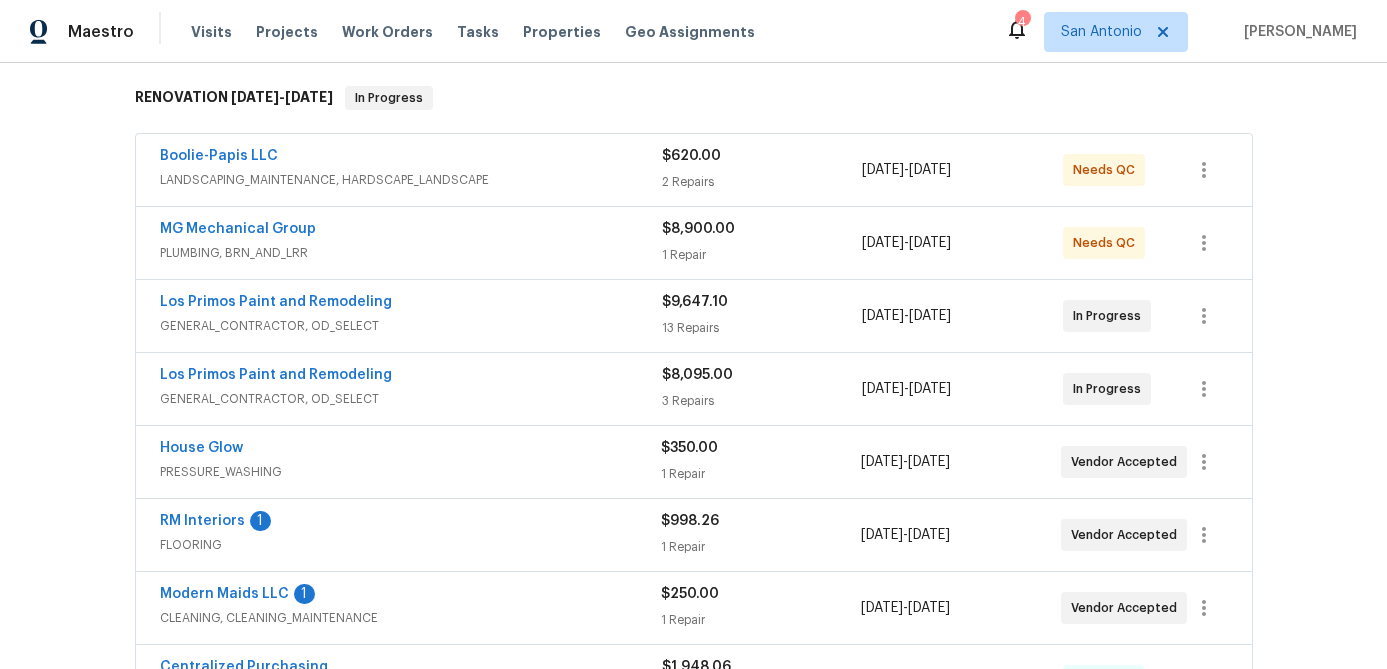 click on "RM Interiors" at bounding box center (202, 521) 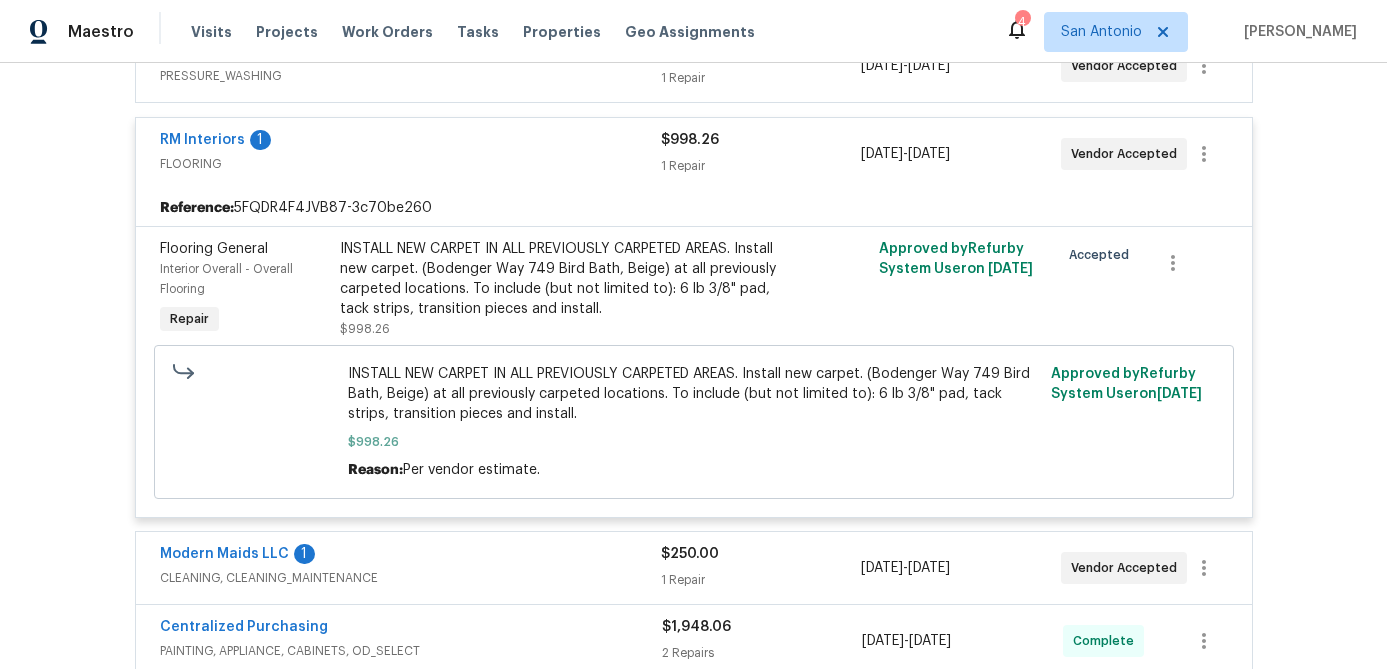 scroll, scrollTop: 673, scrollLeft: 0, axis: vertical 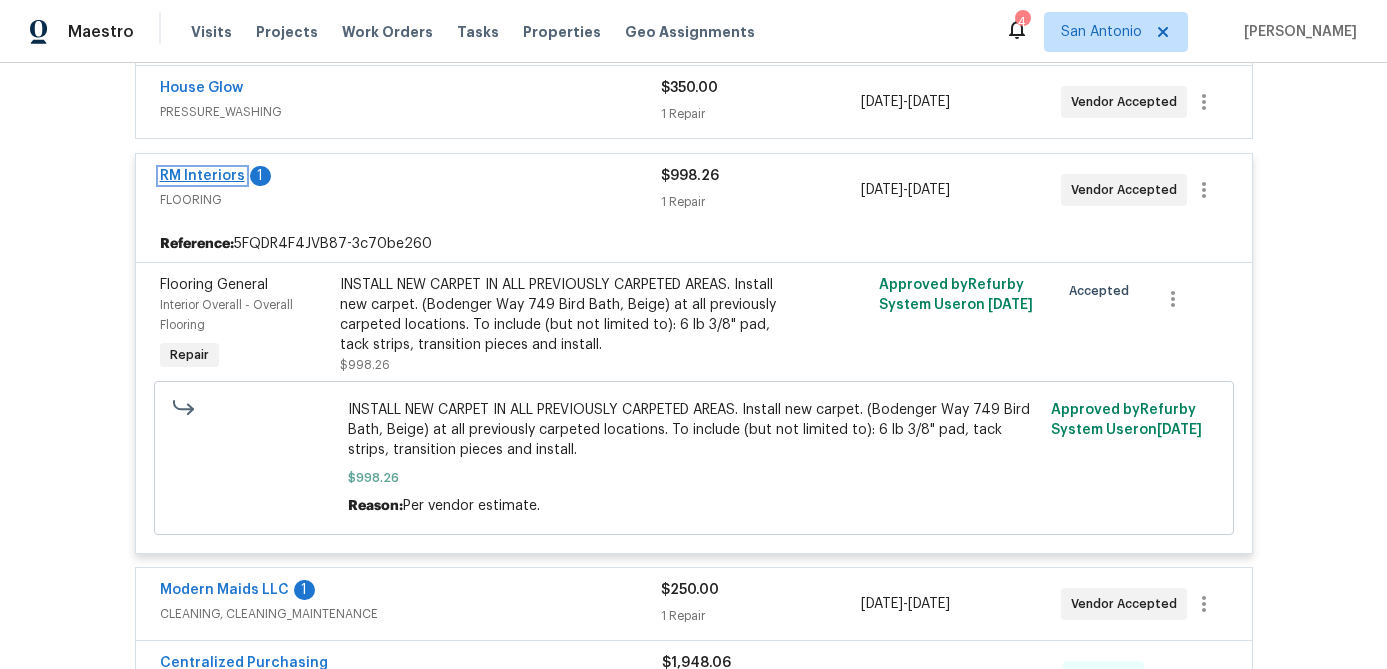 click on "RM Interiors" at bounding box center (202, 176) 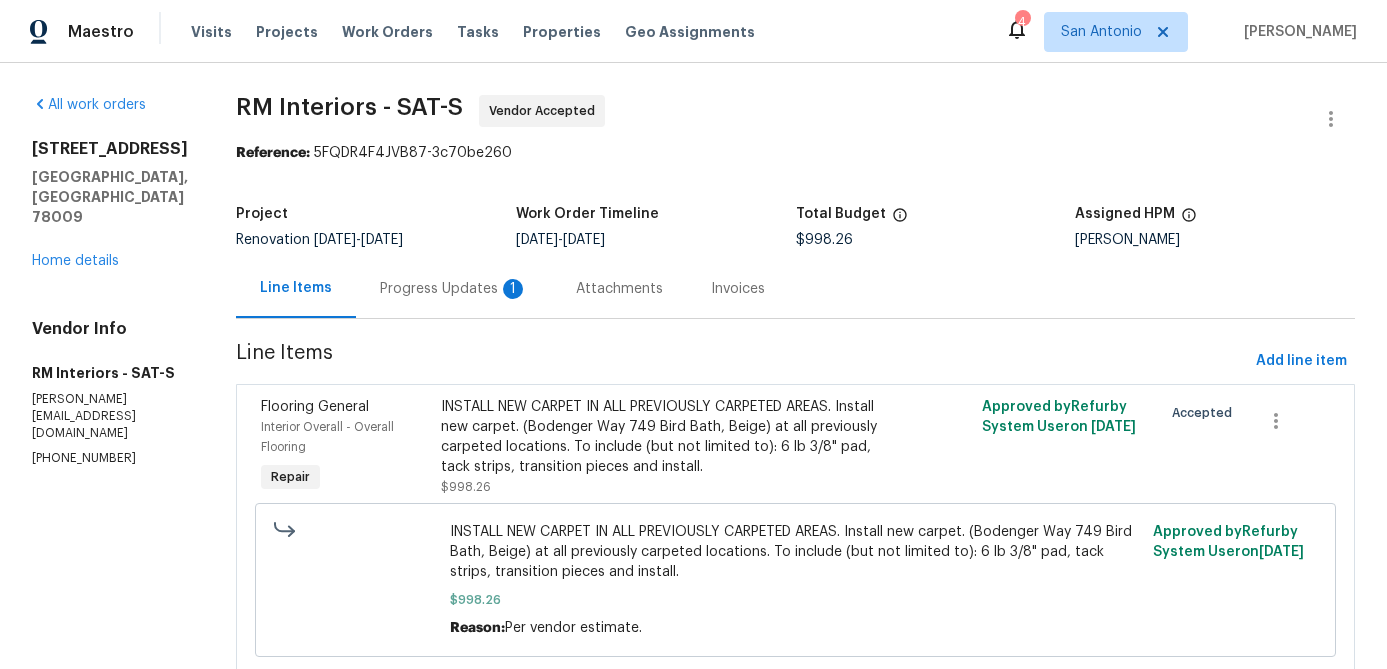 click on "Progress Updates 1" at bounding box center (454, 289) 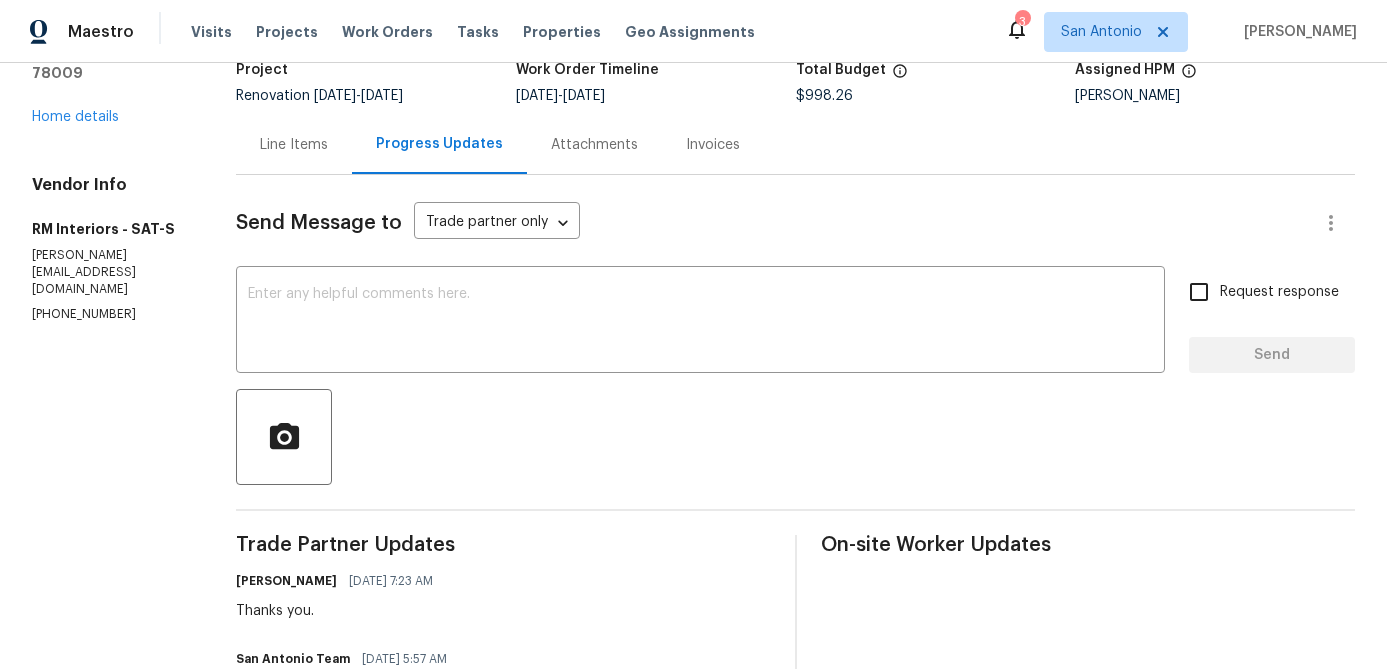 scroll, scrollTop: 0, scrollLeft: 0, axis: both 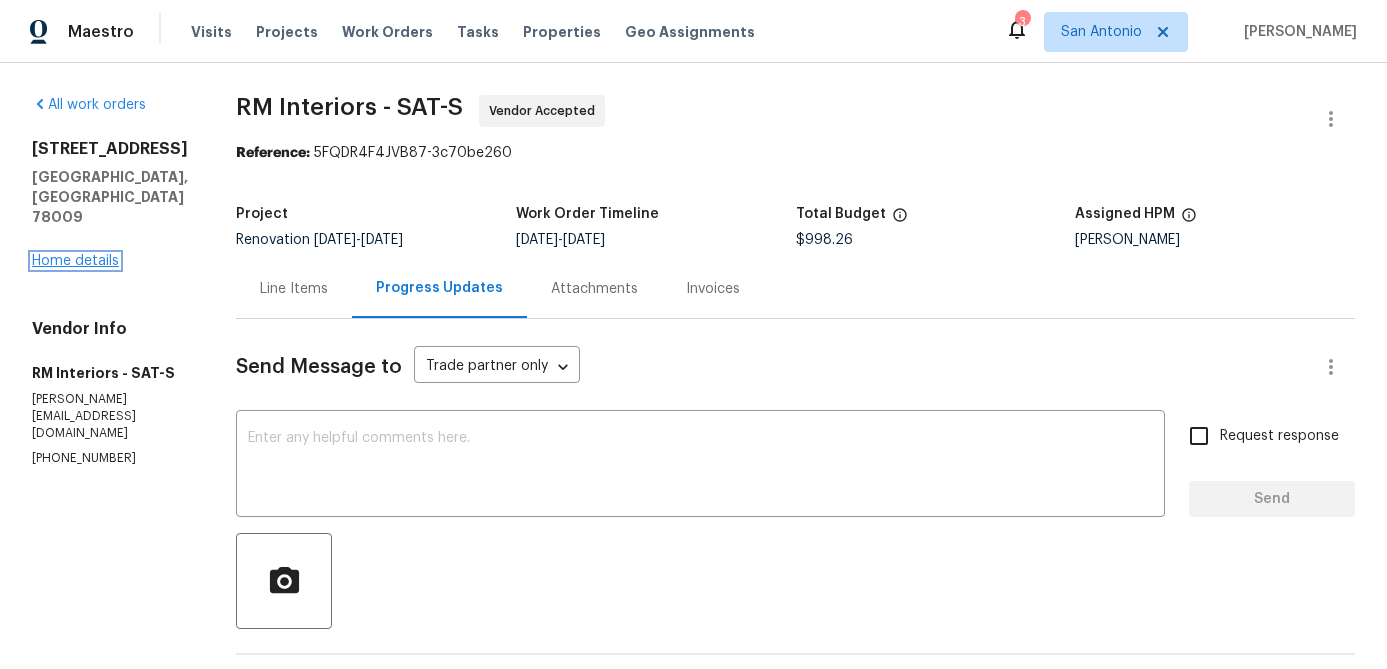 click on "Home details" at bounding box center [75, 261] 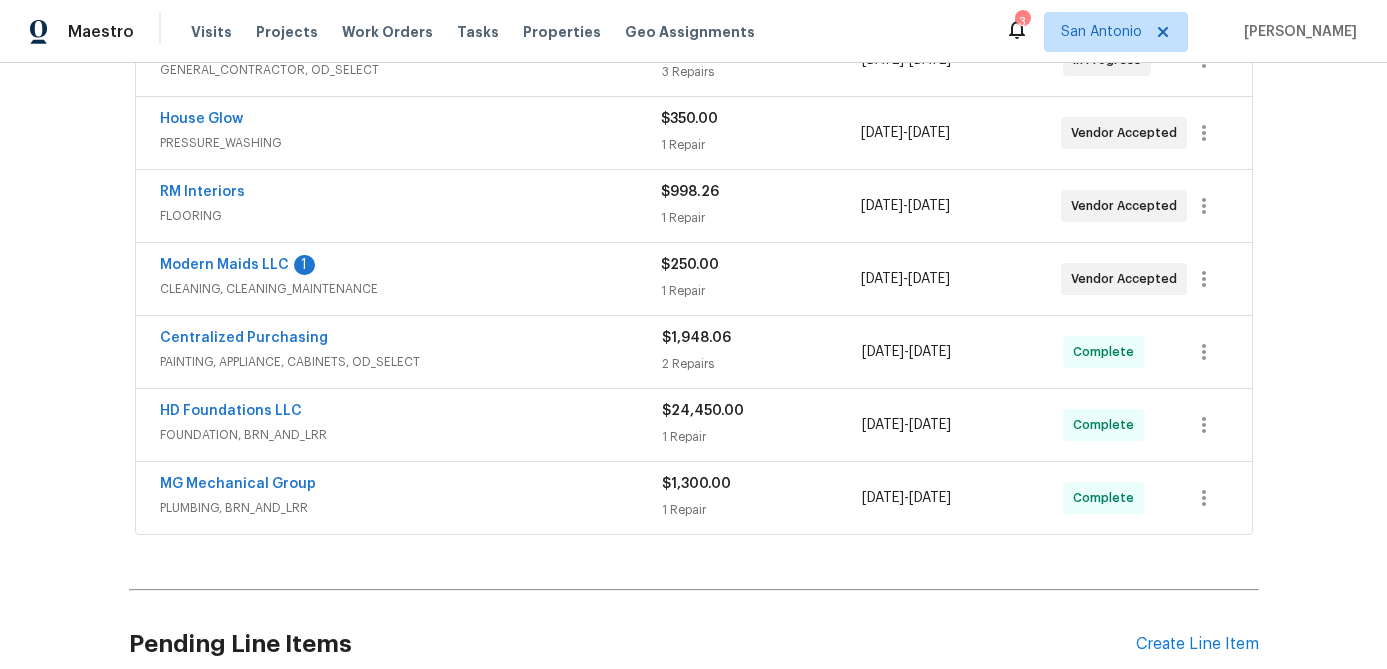 scroll, scrollTop: 651, scrollLeft: 0, axis: vertical 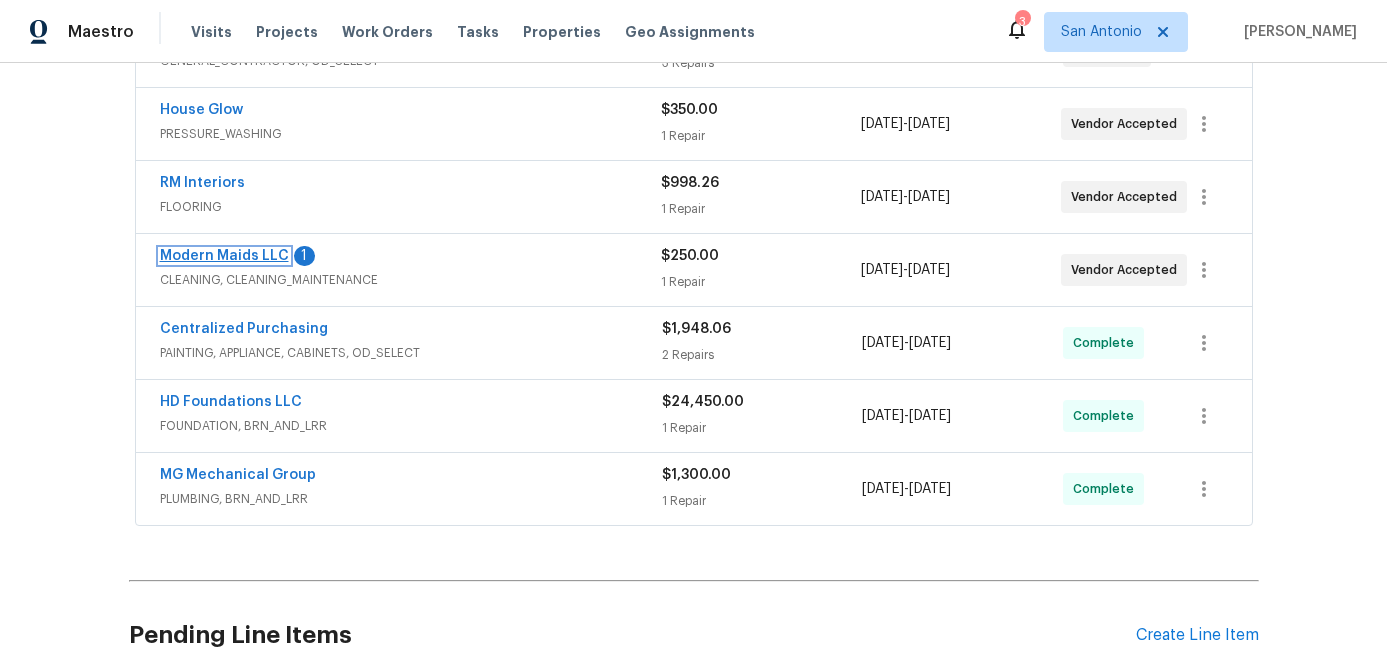 click on "Modern Maids LLC" at bounding box center [224, 256] 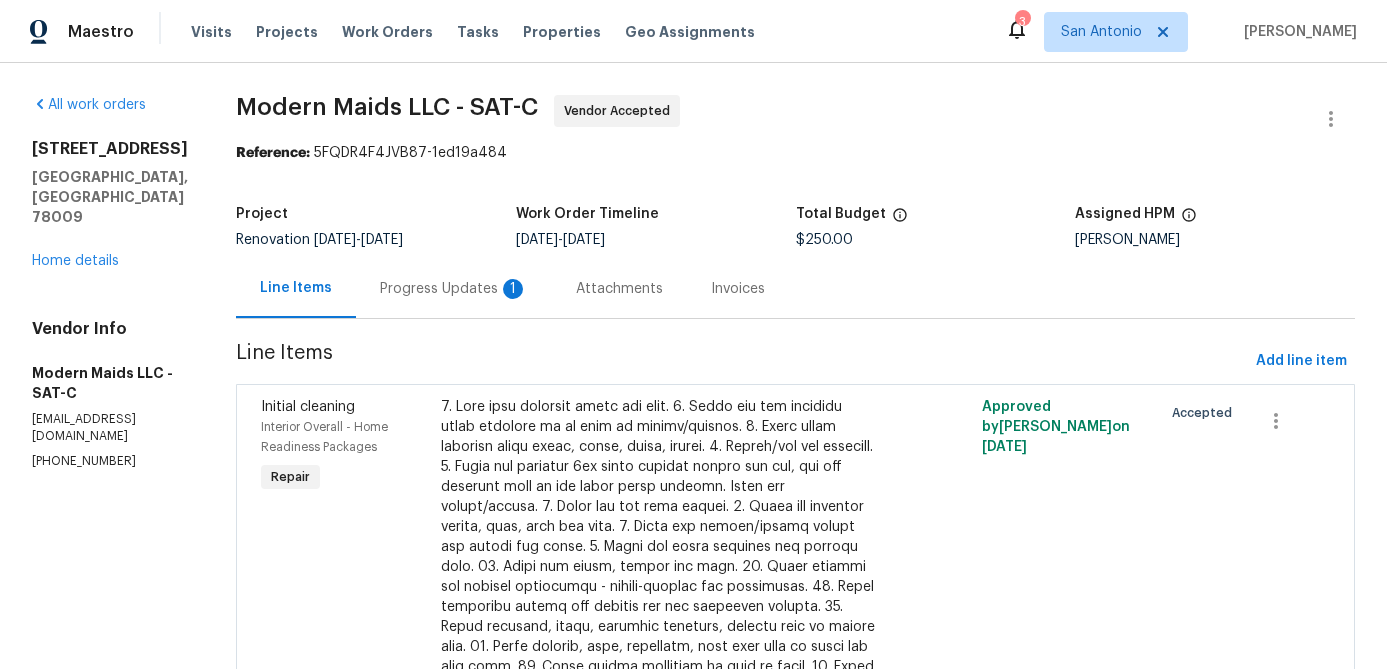 click on "Progress Updates 1" at bounding box center [454, 289] 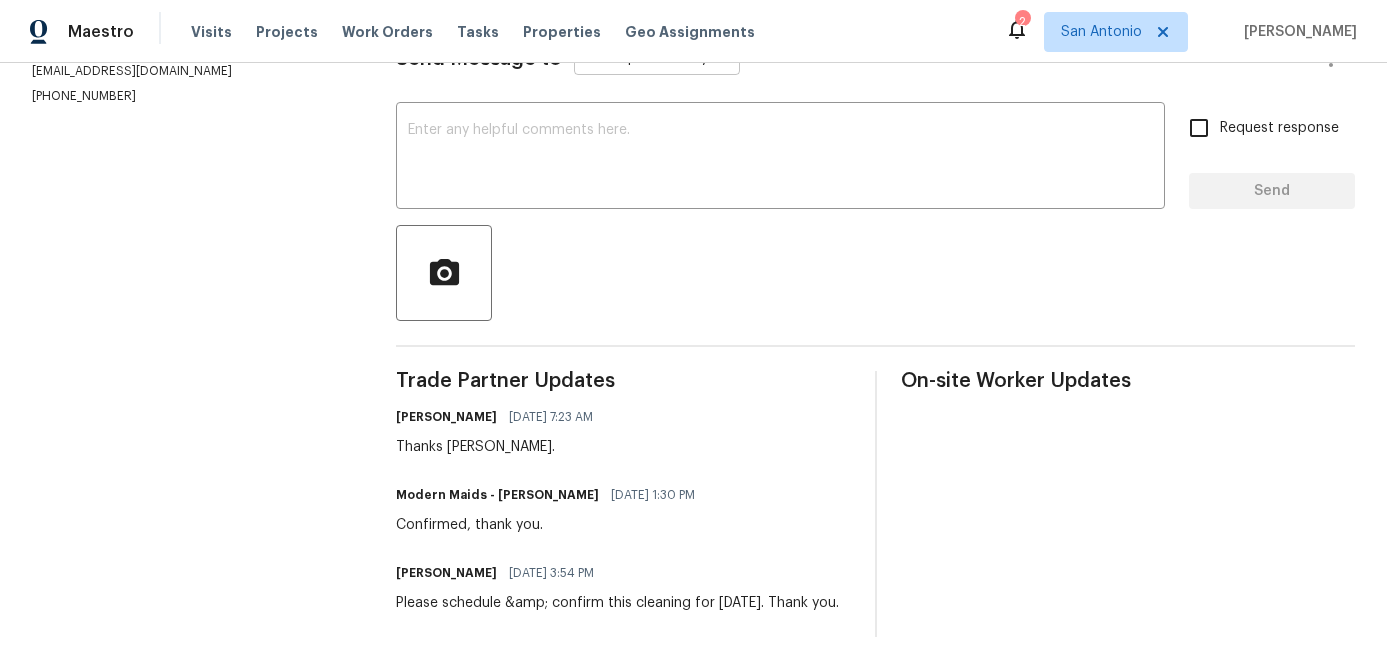 scroll, scrollTop: 0, scrollLeft: 0, axis: both 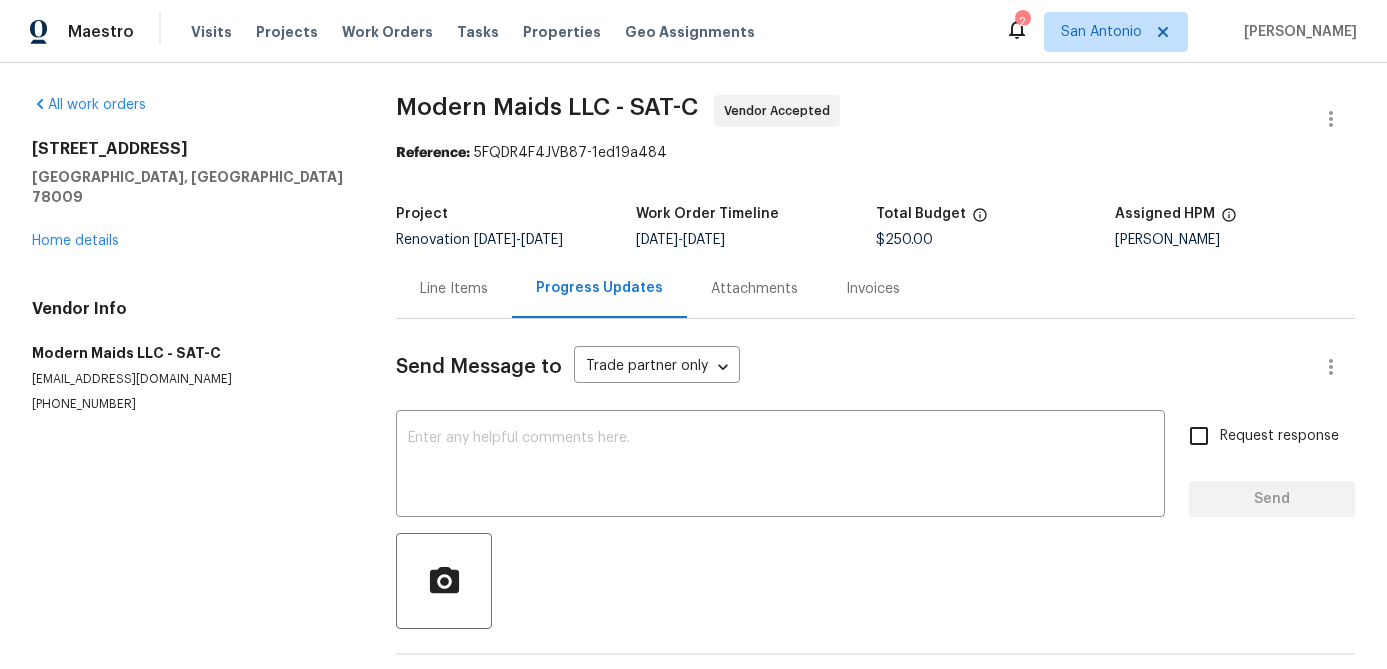 click on "[STREET_ADDRESS] Home details" at bounding box center [190, 195] 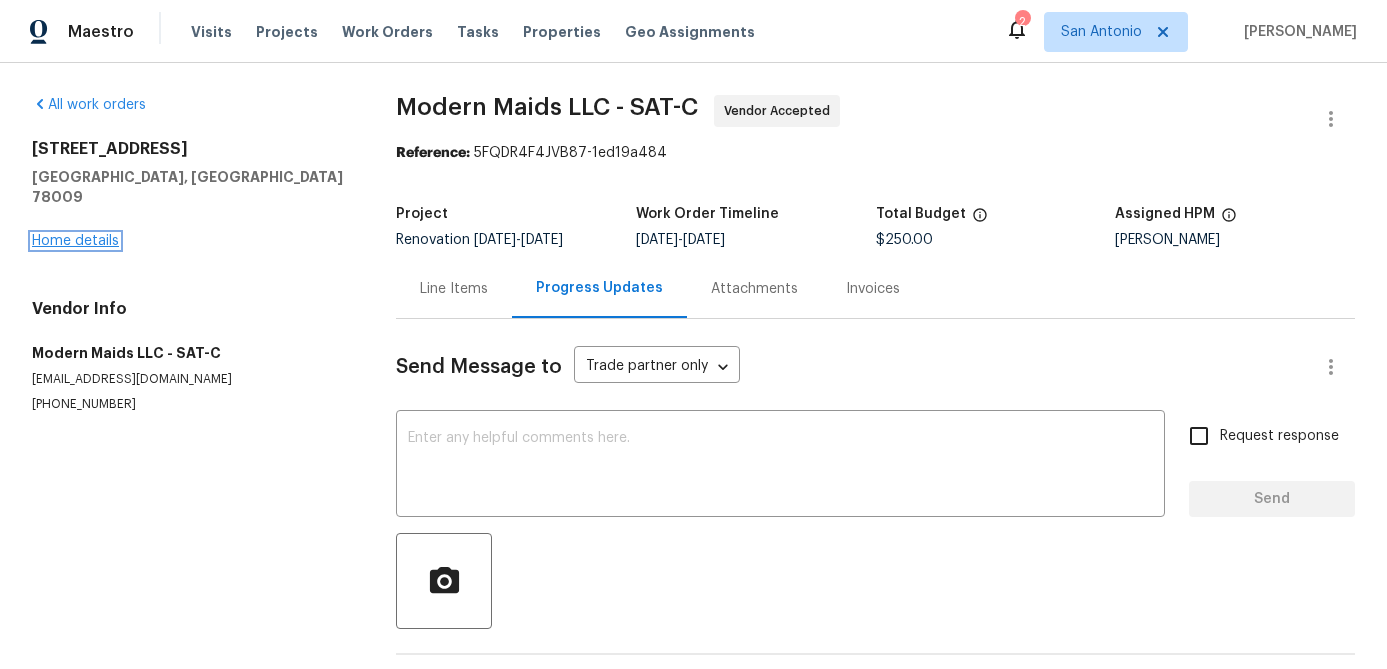 click on "Home details" at bounding box center [75, 241] 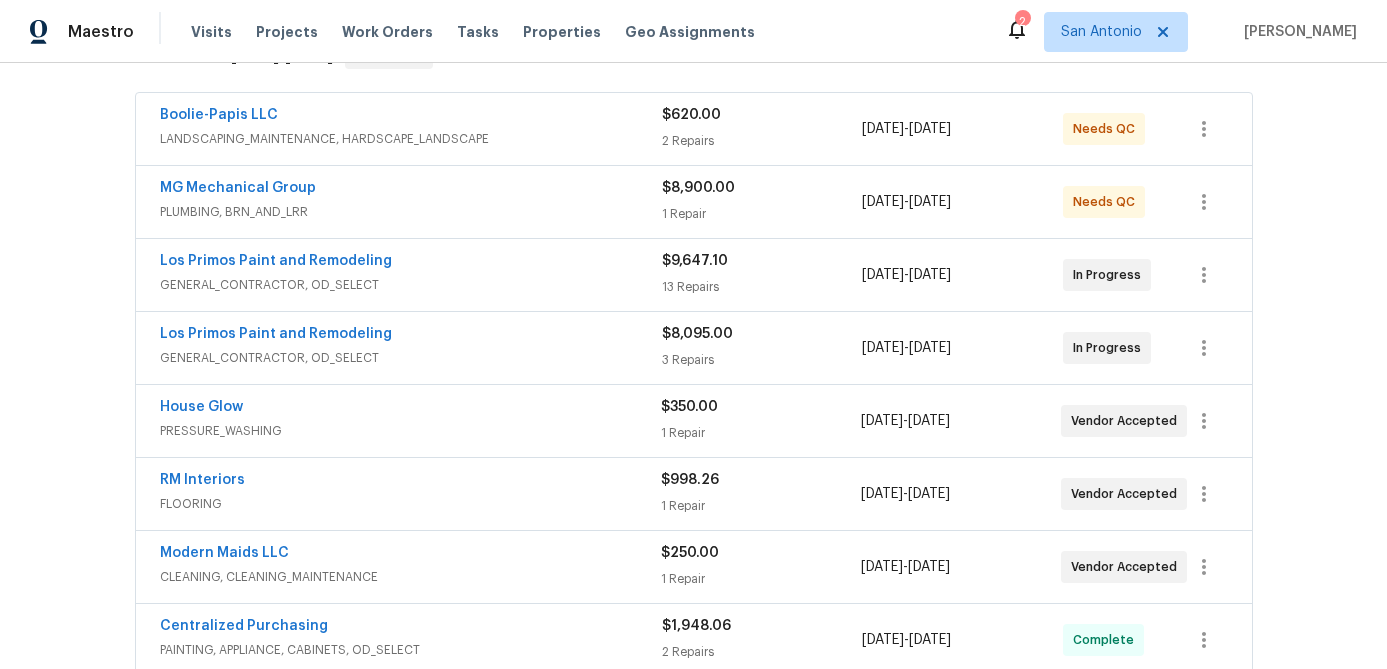 scroll, scrollTop: 325, scrollLeft: 0, axis: vertical 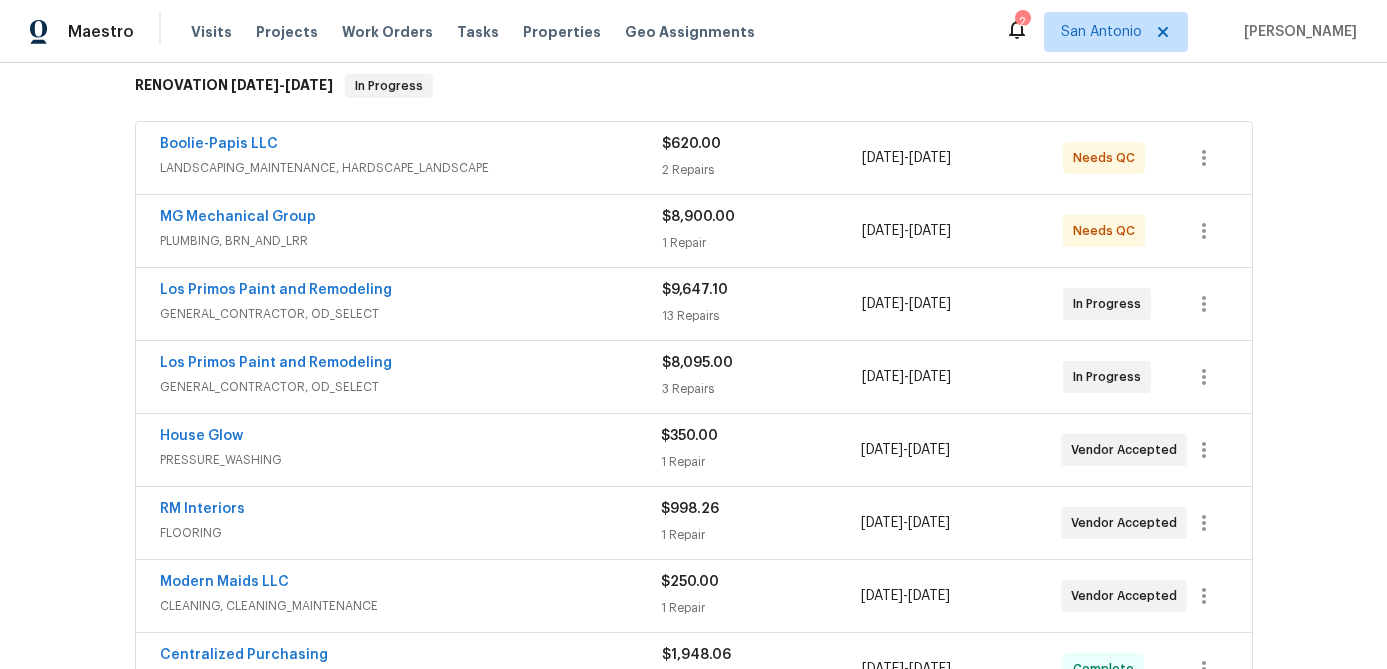 click on "PLUMBING, BRN_AND_LRR" at bounding box center [411, 241] 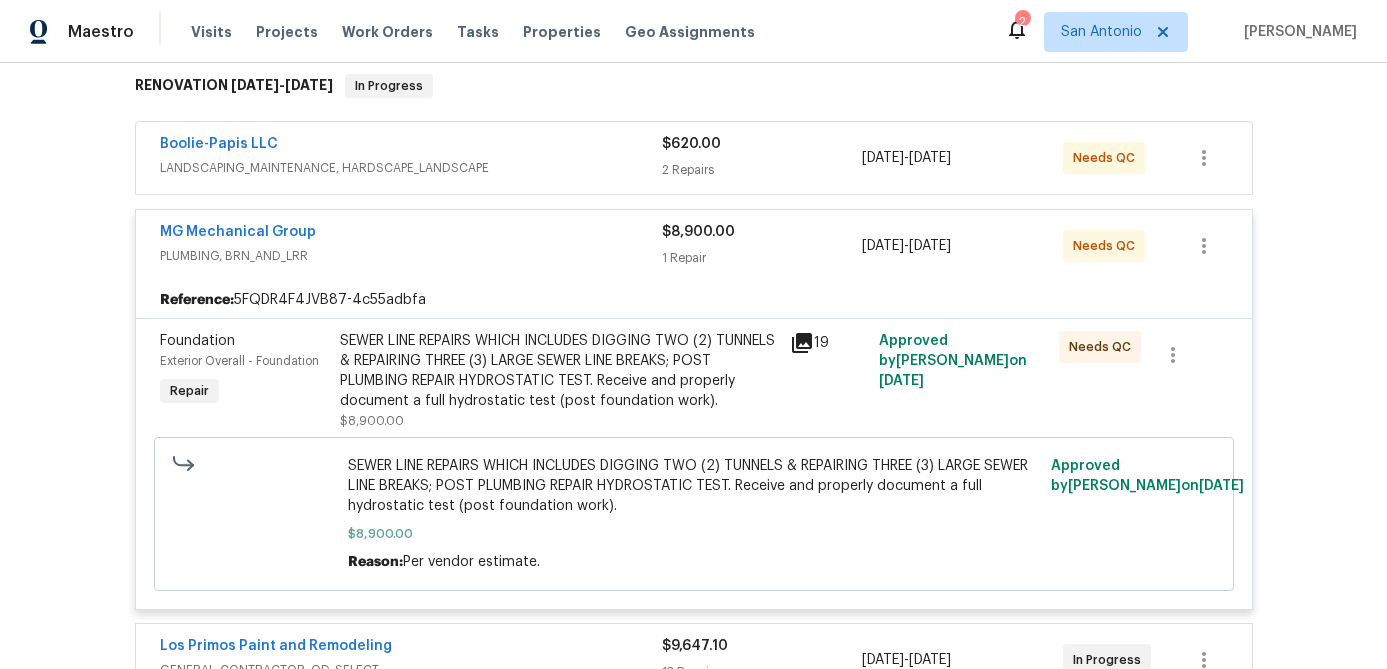 click on "SEWER LINE REPAIRS WHICH INCLUDES DIGGING TWO (2) TUNNELS & REPAIRING THREE (3) LARGE SEWER LINE BREAKS; POST PLUMBING REPAIR HYDROSTATIC TEST.
Receive and properly document a full hydrostatic test (post foundation work)." at bounding box center [559, 371] 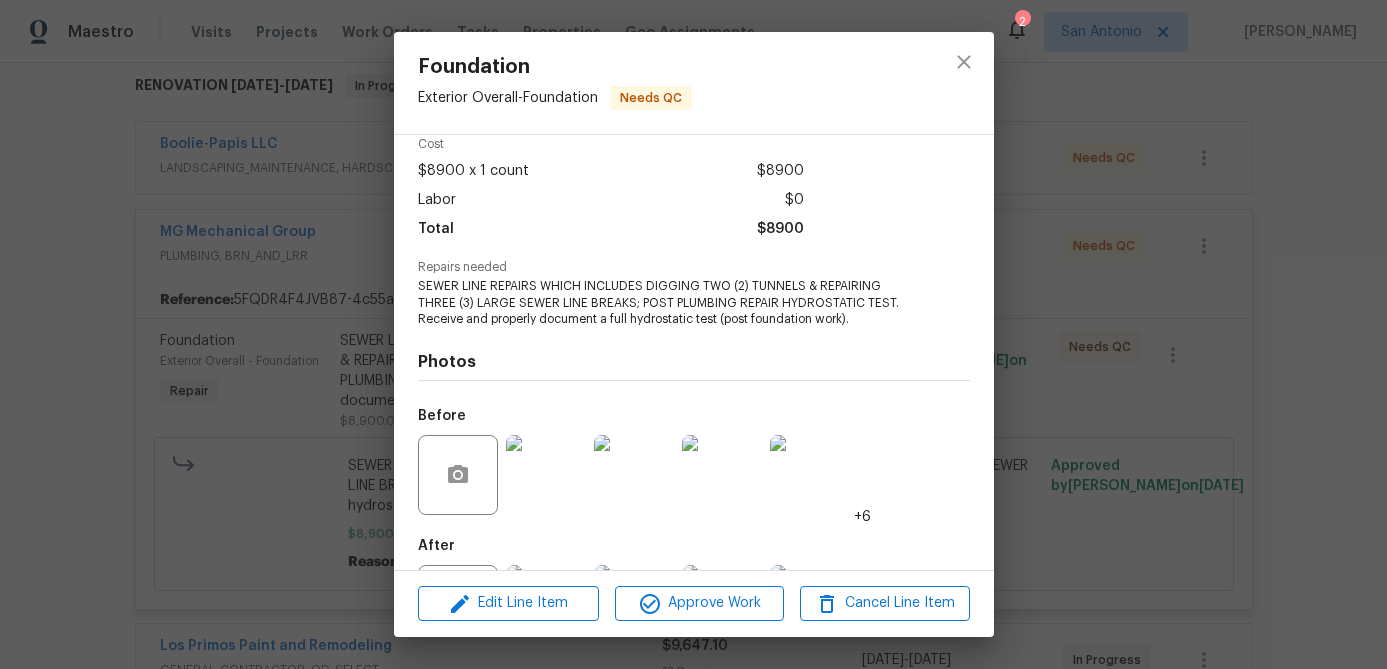 scroll, scrollTop: 185, scrollLeft: 0, axis: vertical 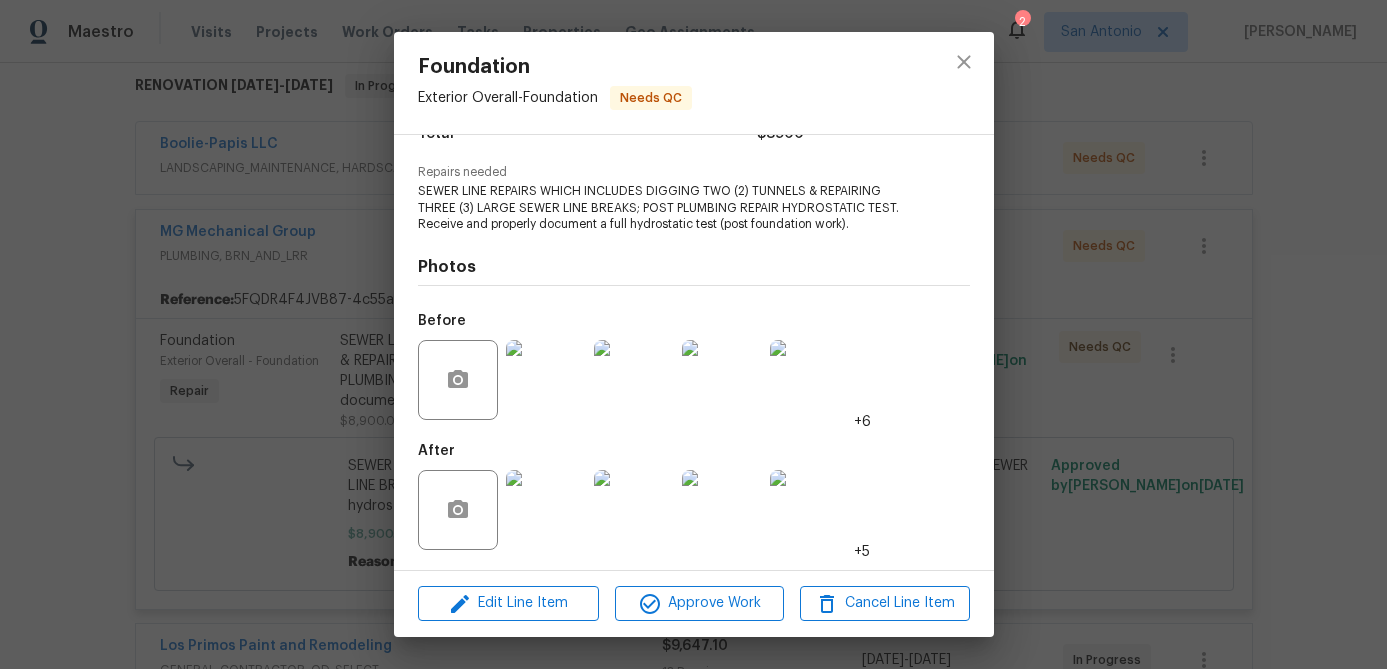 click at bounding box center (546, 510) 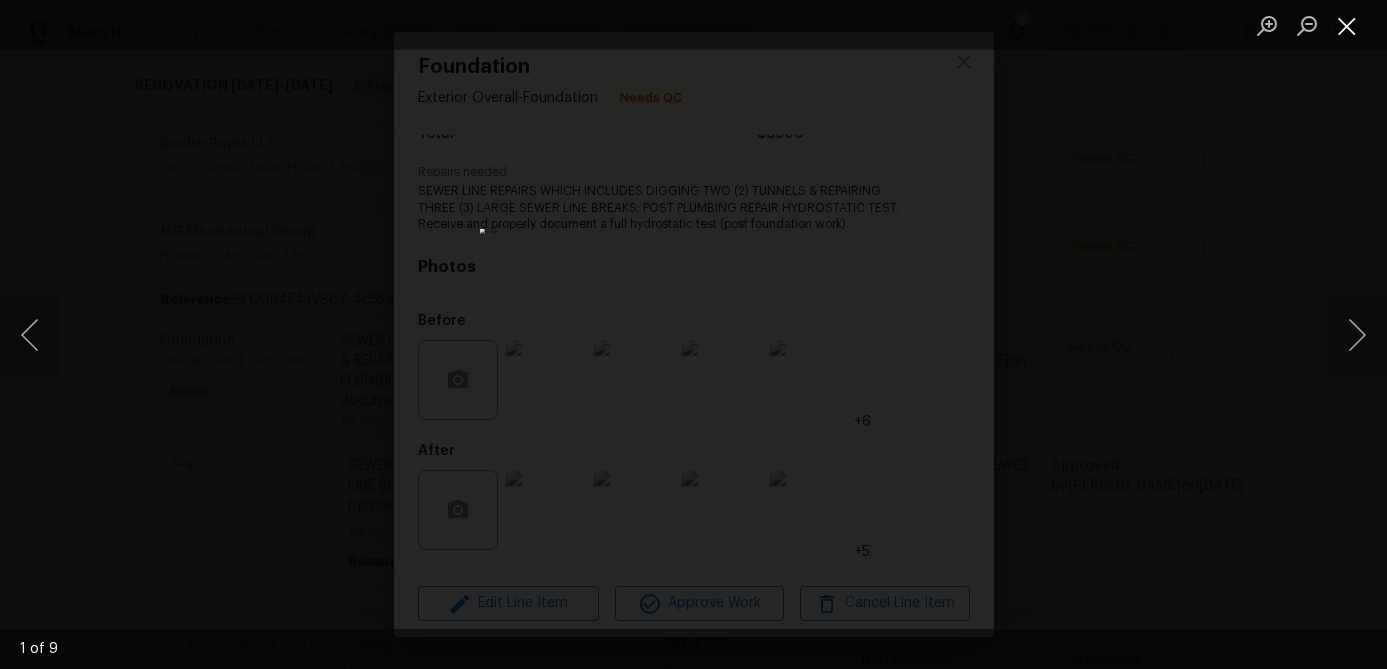 click at bounding box center (1347, 25) 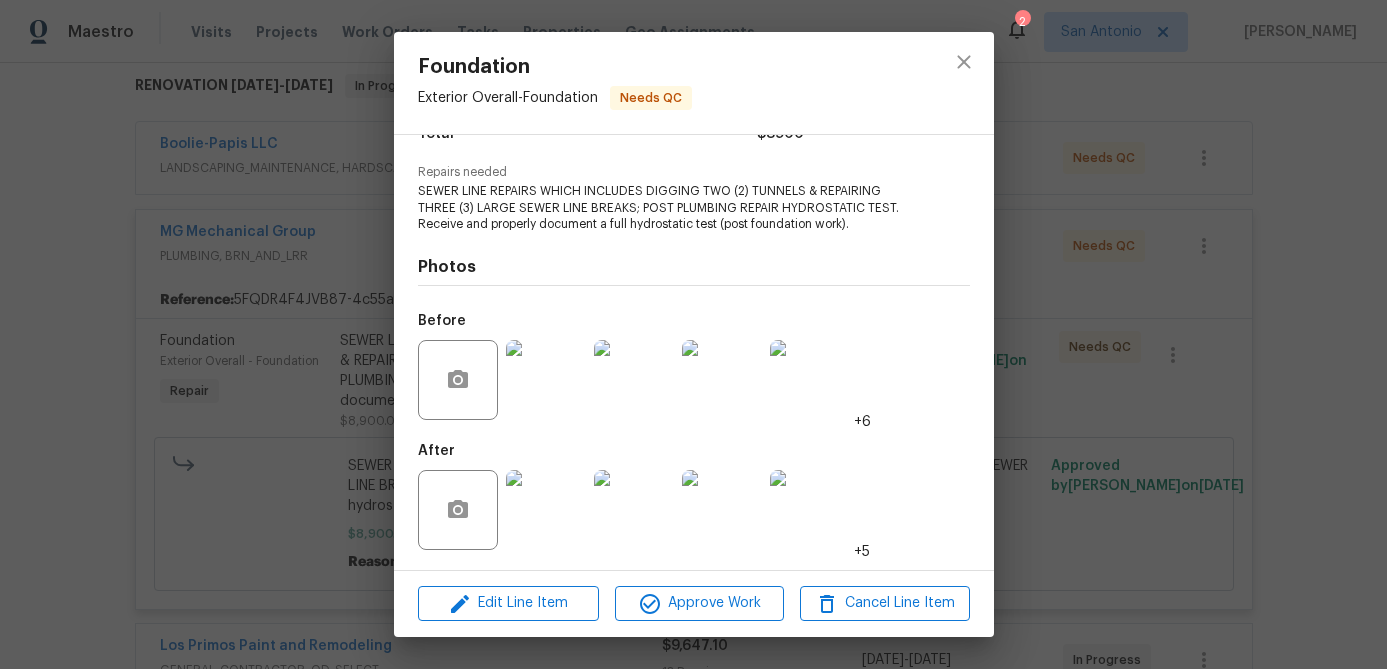 click at bounding box center [810, 510] 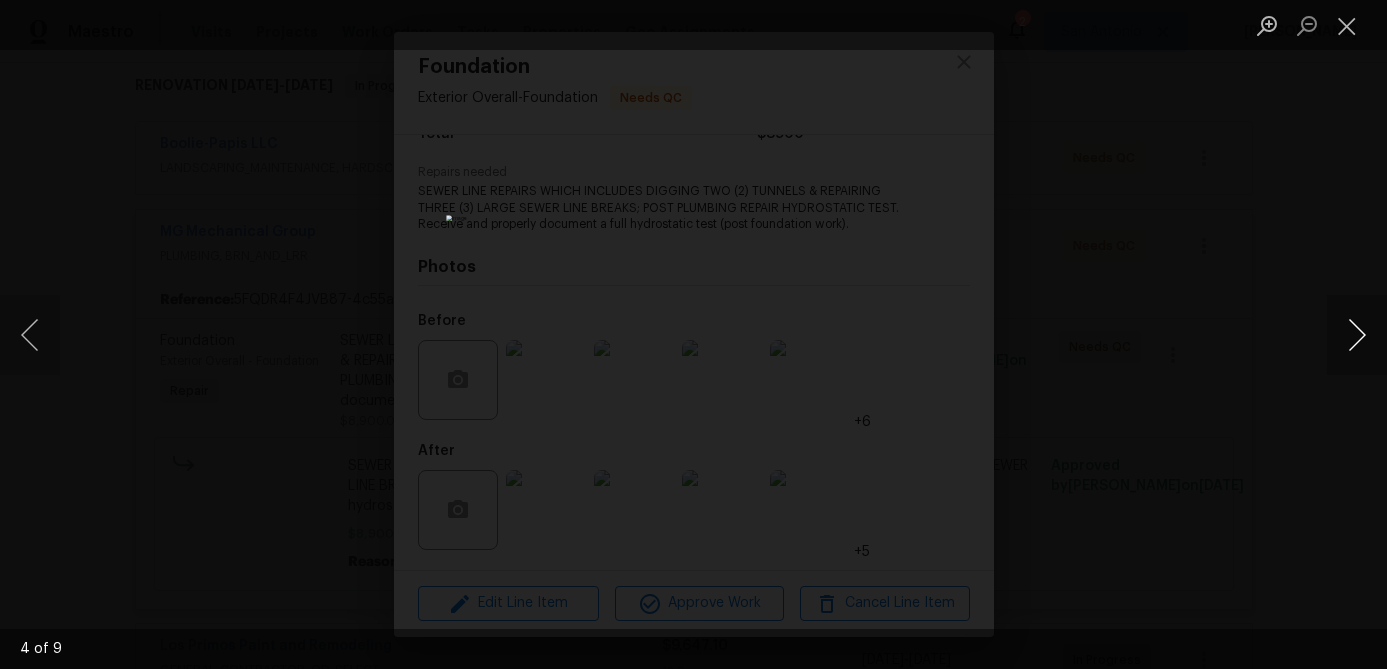 click at bounding box center [1357, 335] 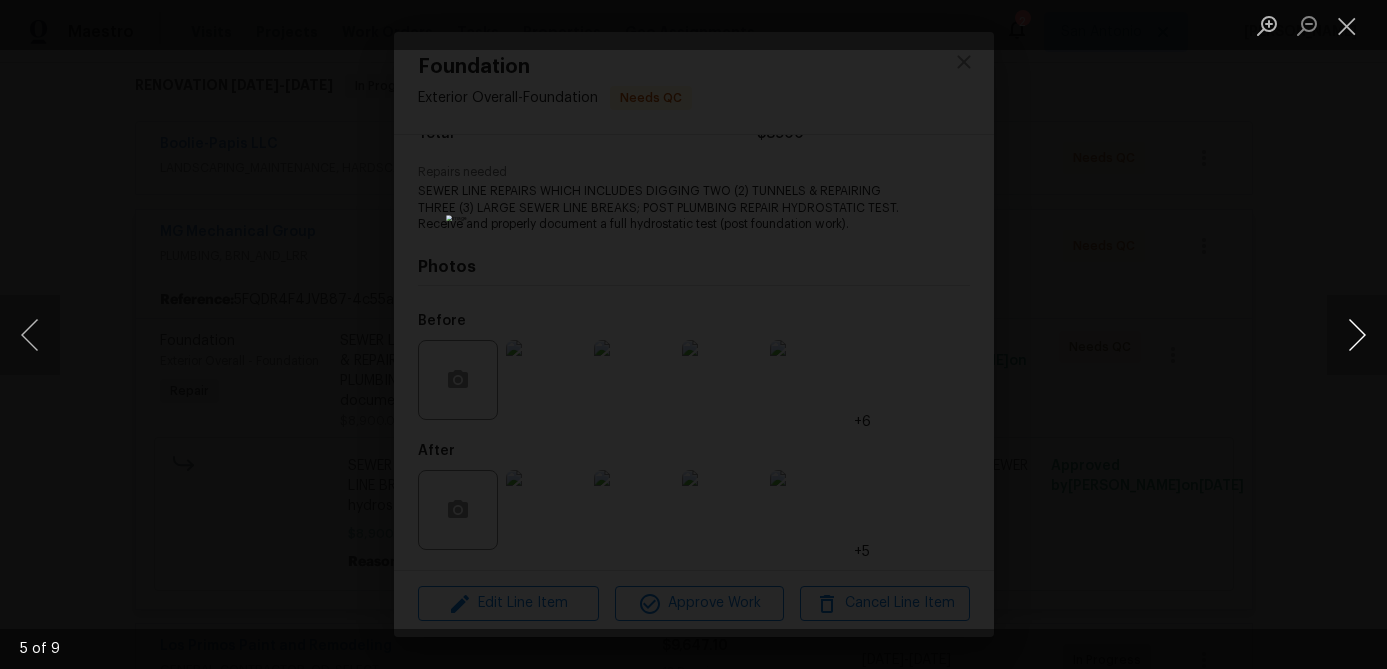 click at bounding box center (1357, 335) 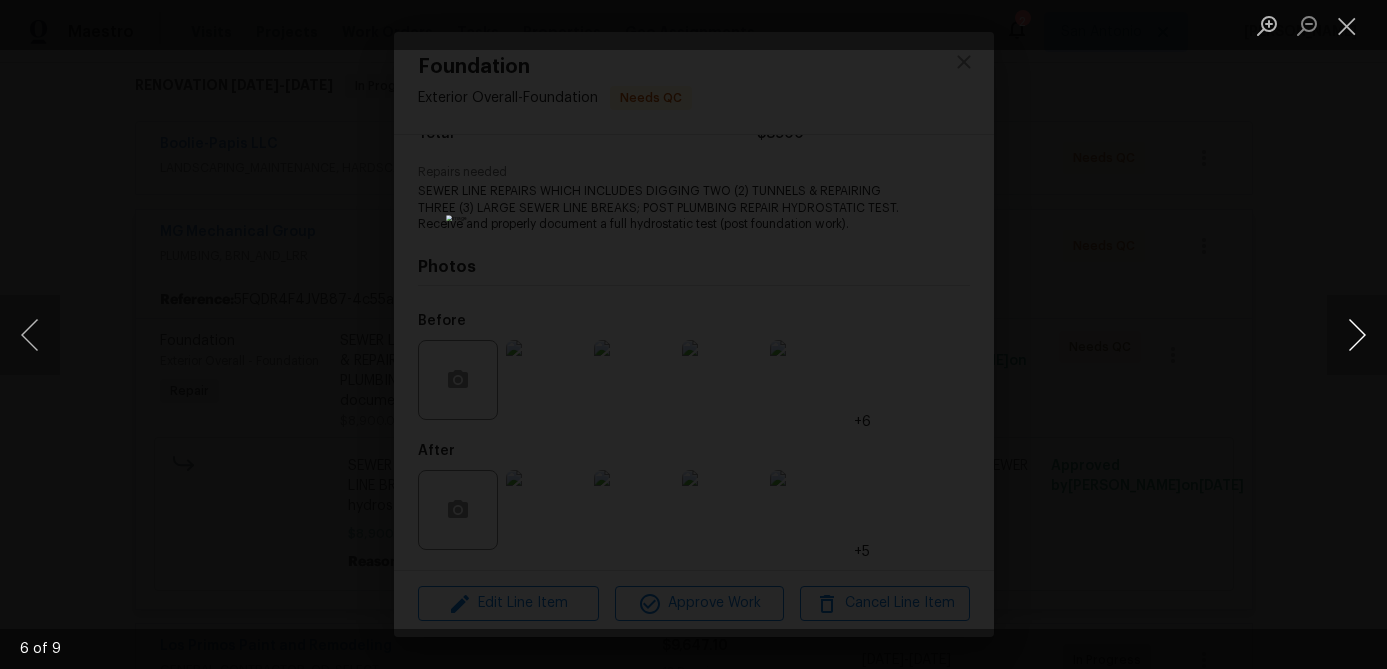 click at bounding box center [1357, 335] 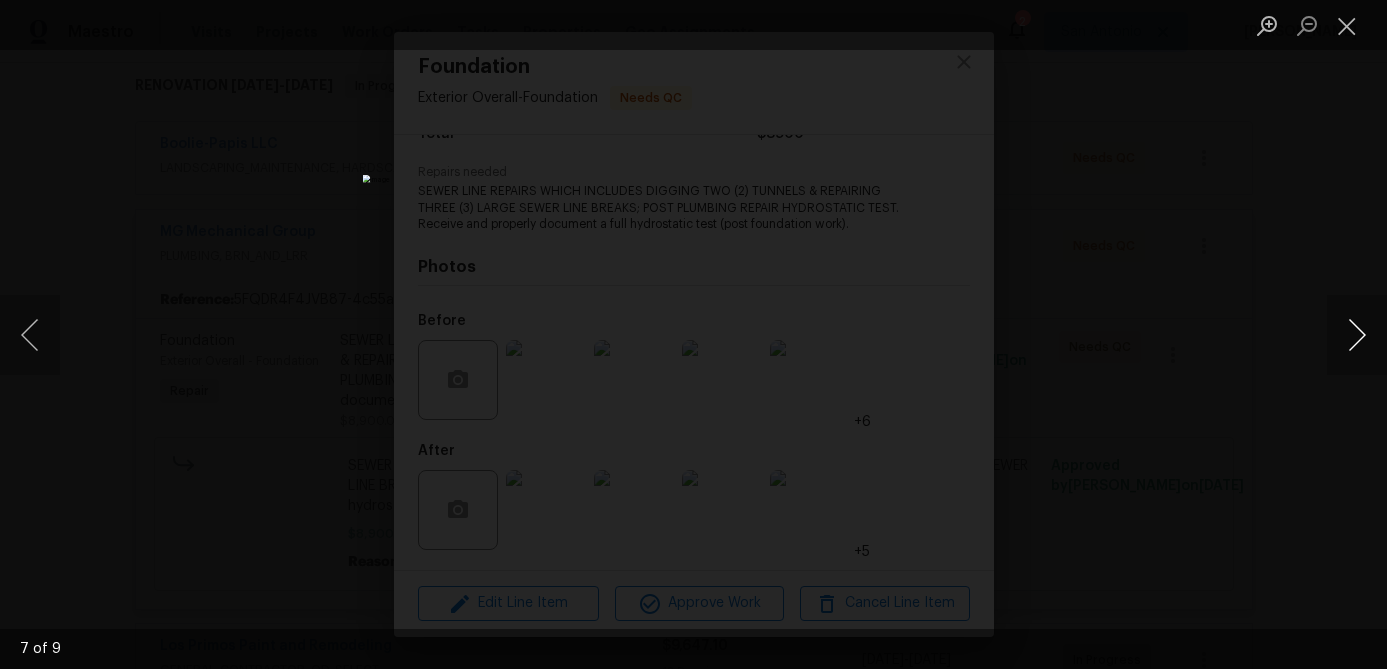 click at bounding box center (1357, 335) 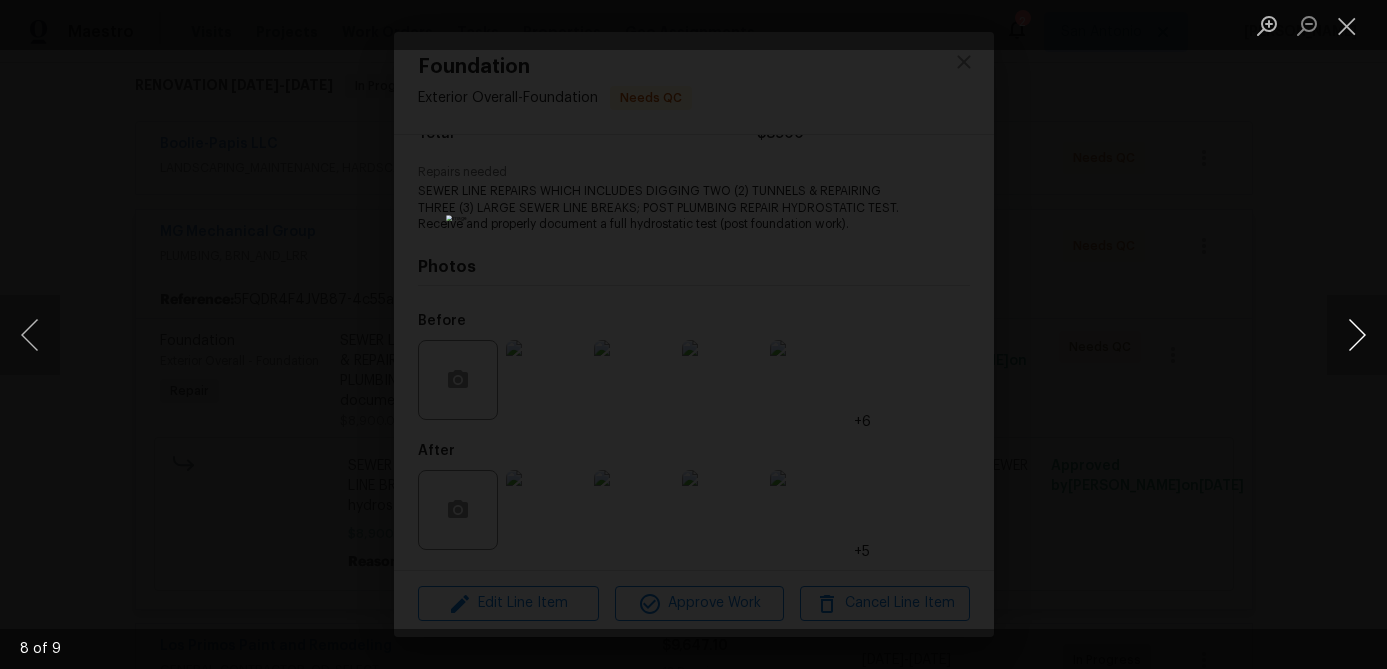 click at bounding box center [1357, 335] 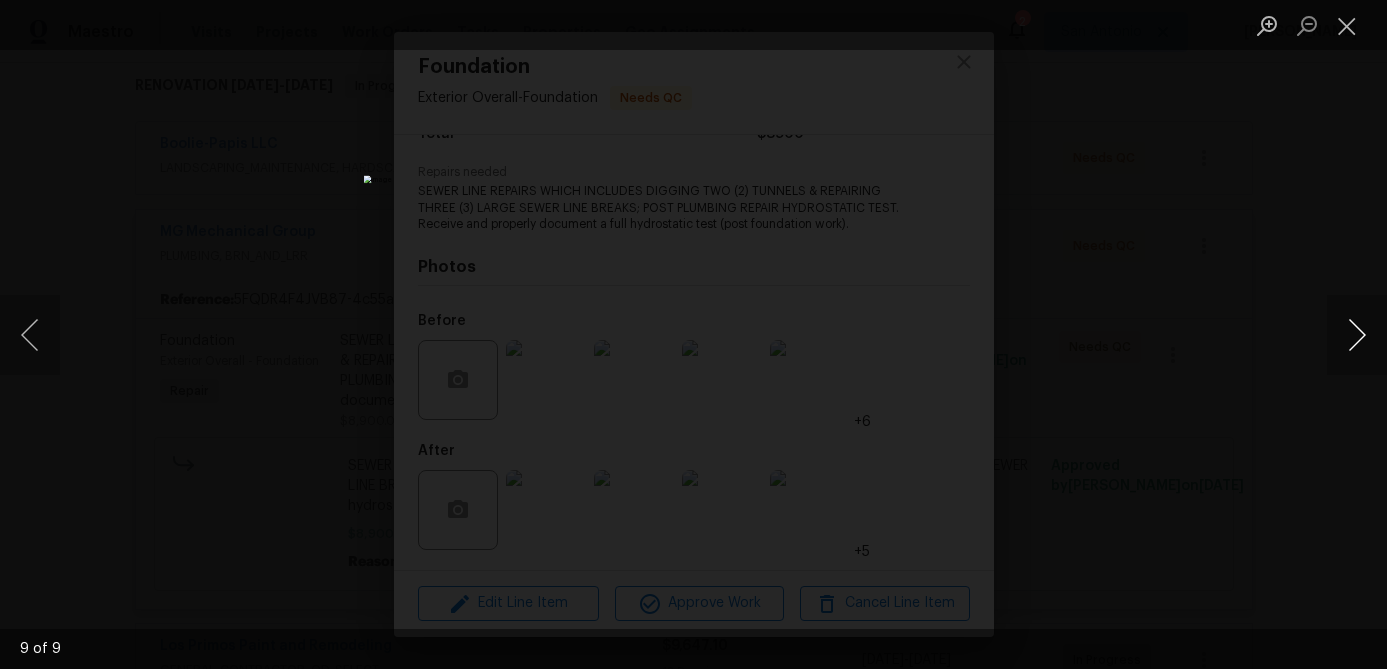click at bounding box center (1357, 335) 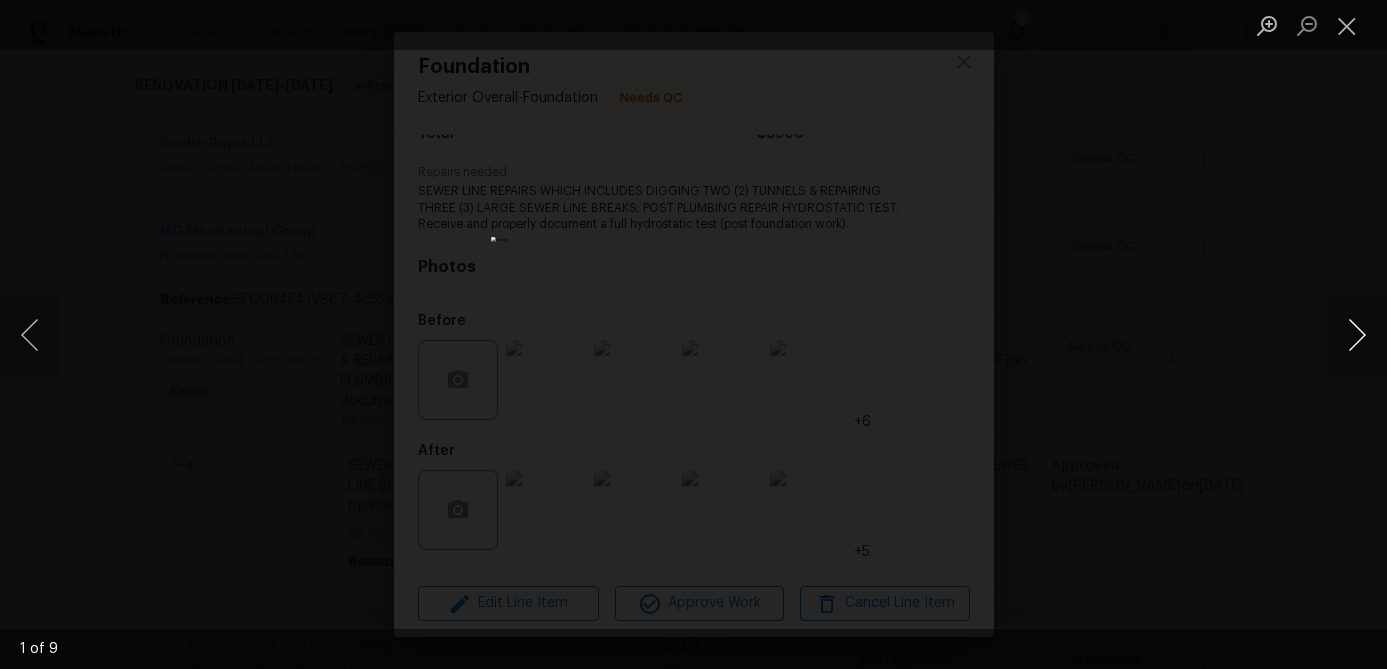 click at bounding box center (1357, 335) 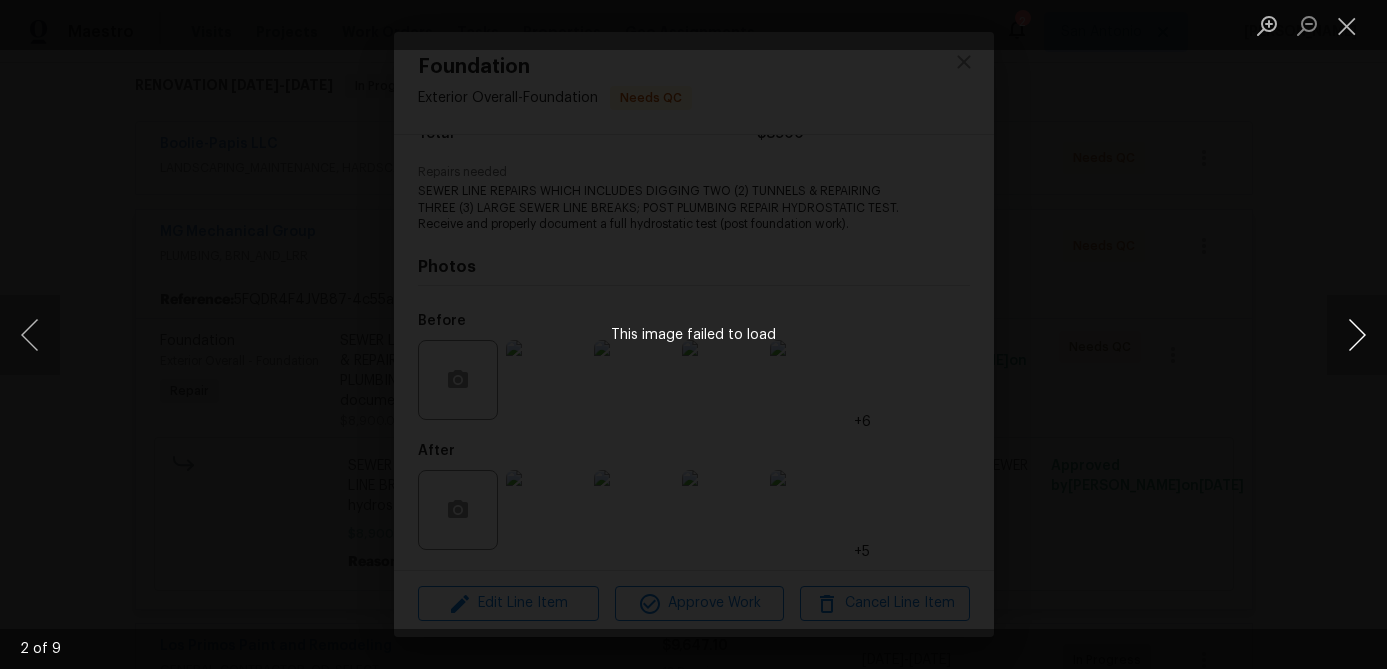 click at bounding box center [1357, 335] 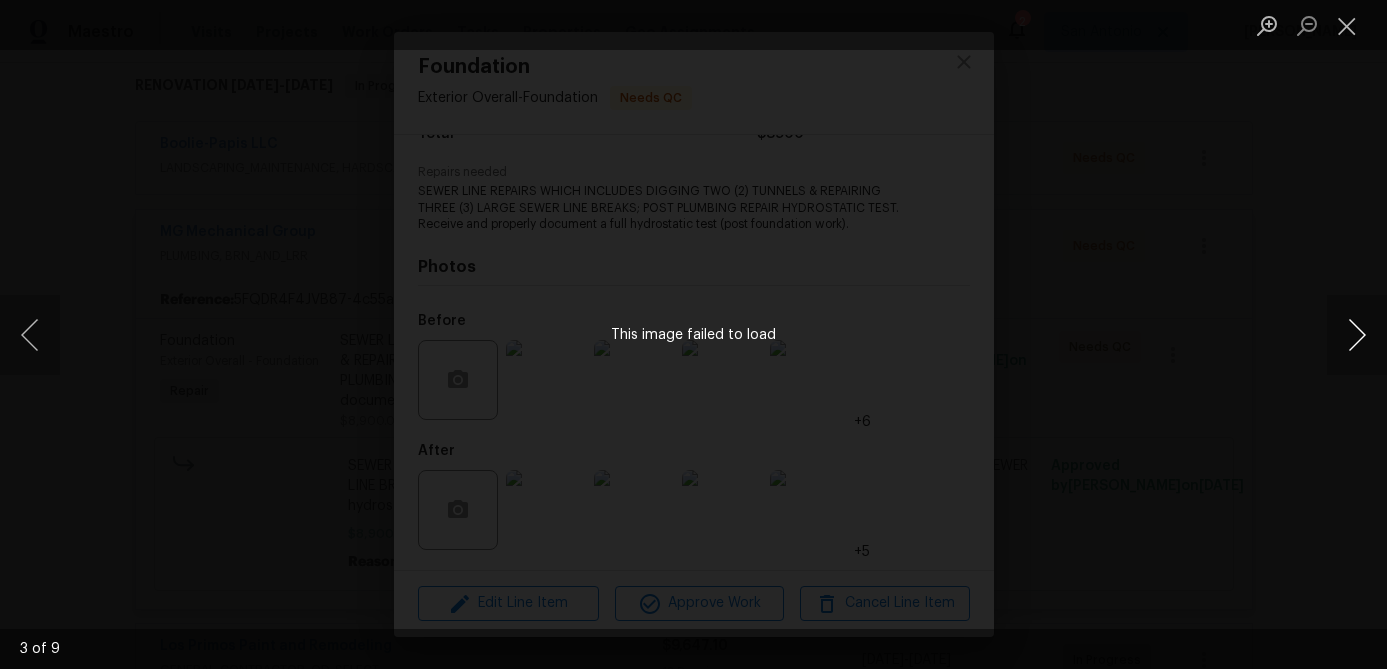 click at bounding box center (1357, 335) 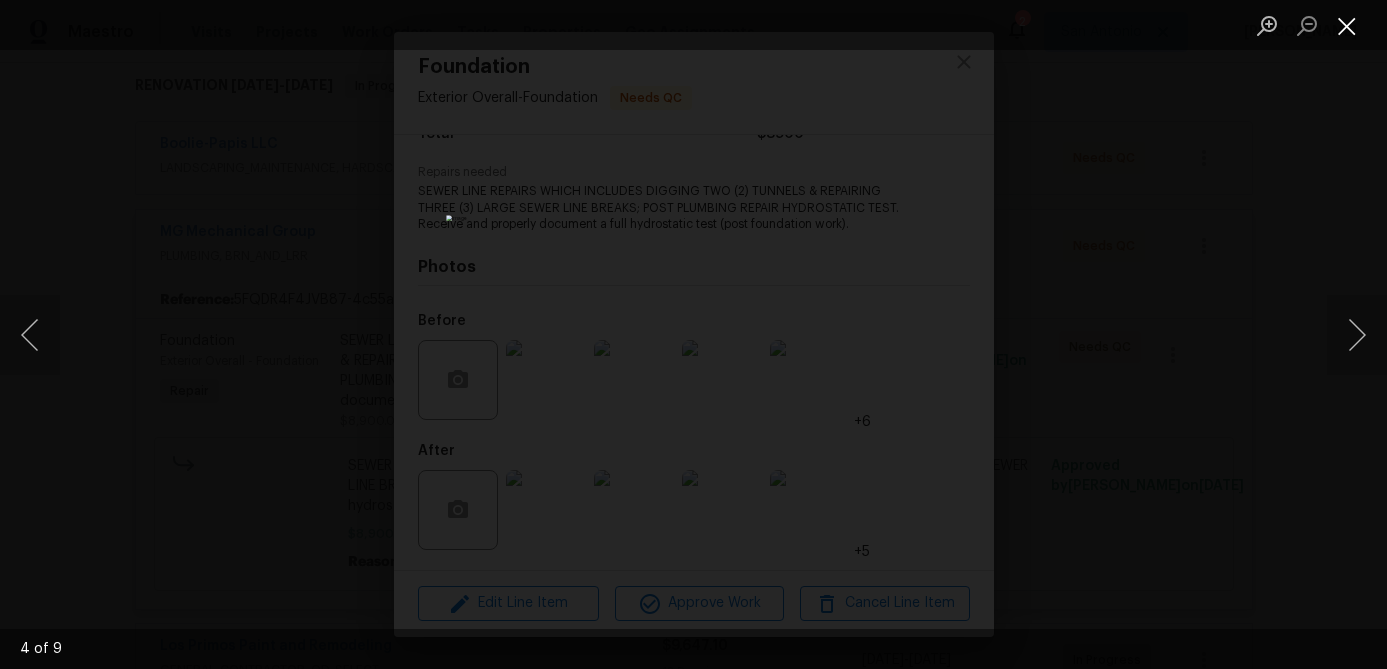 click at bounding box center [1347, 25] 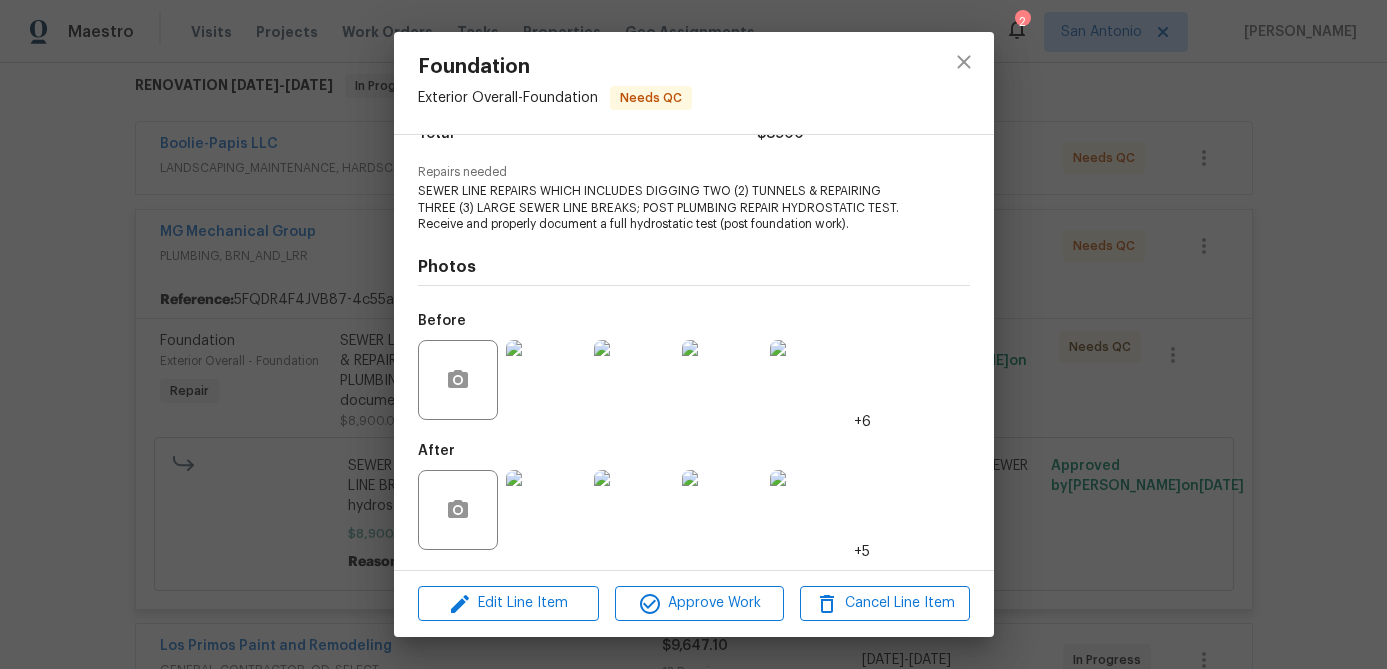 click at bounding box center (546, 380) 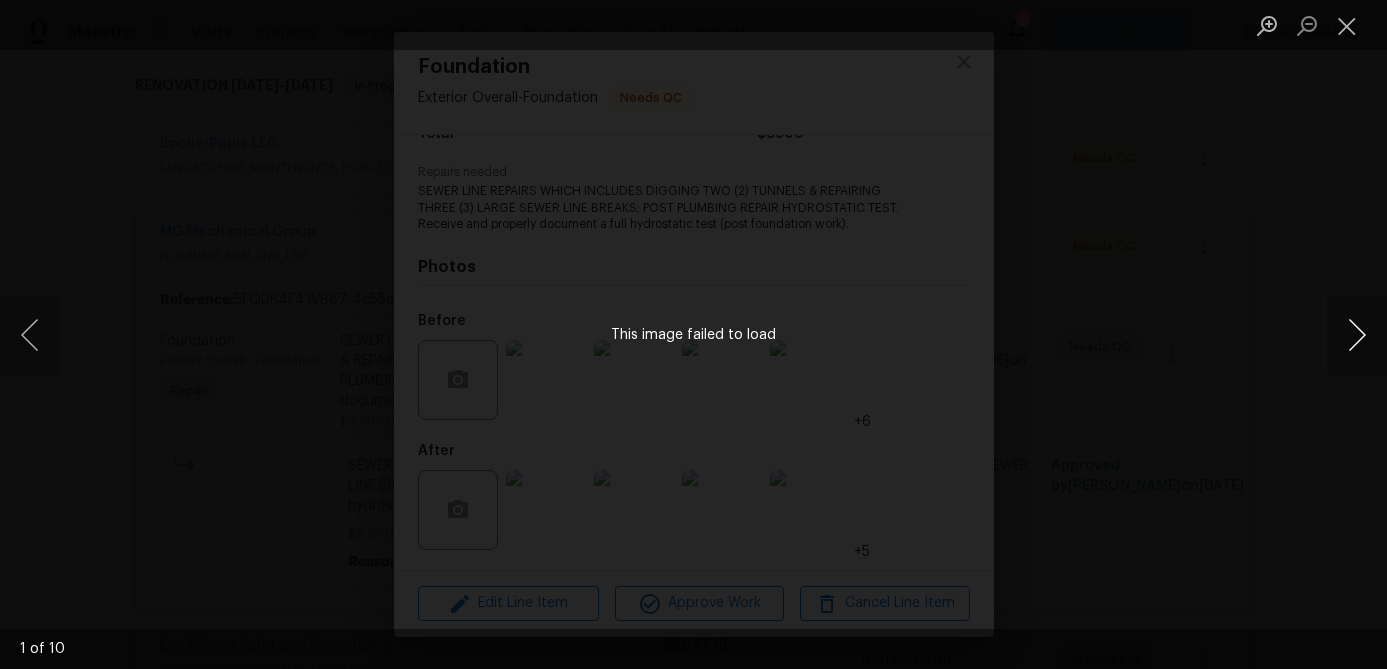 click at bounding box center [1357, 335] 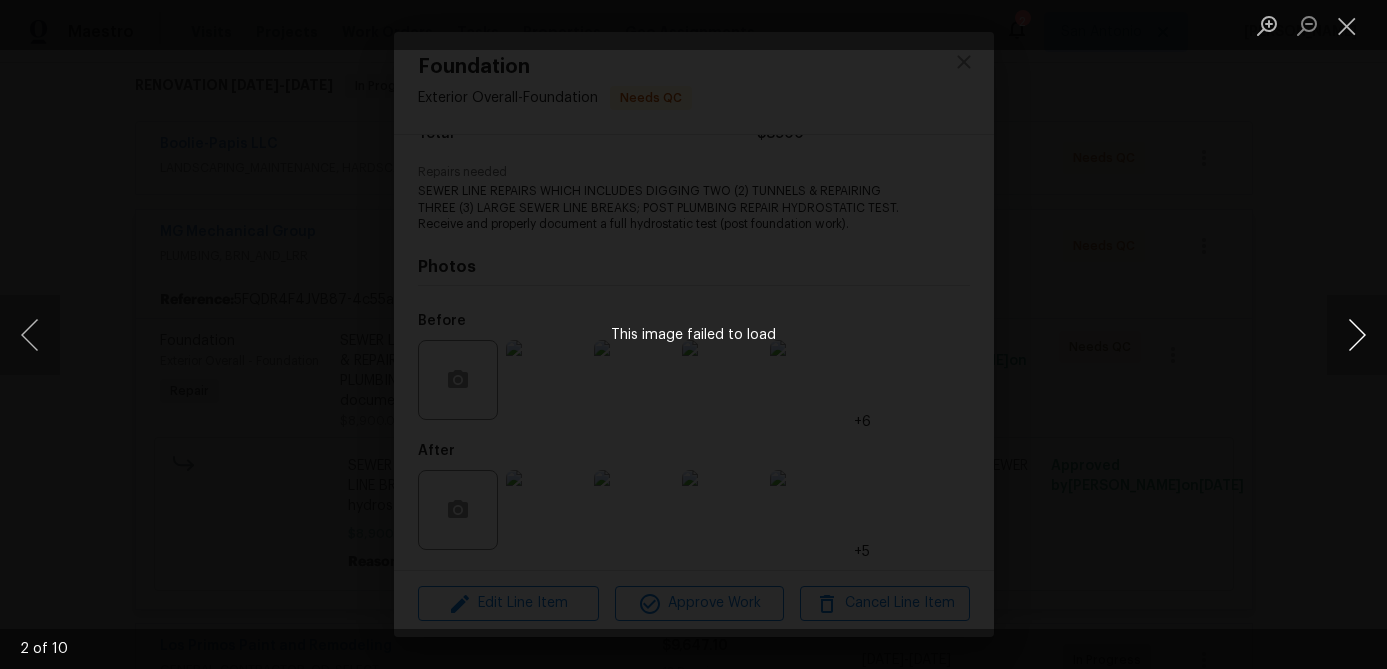 click at bounding box center (1357, 335) 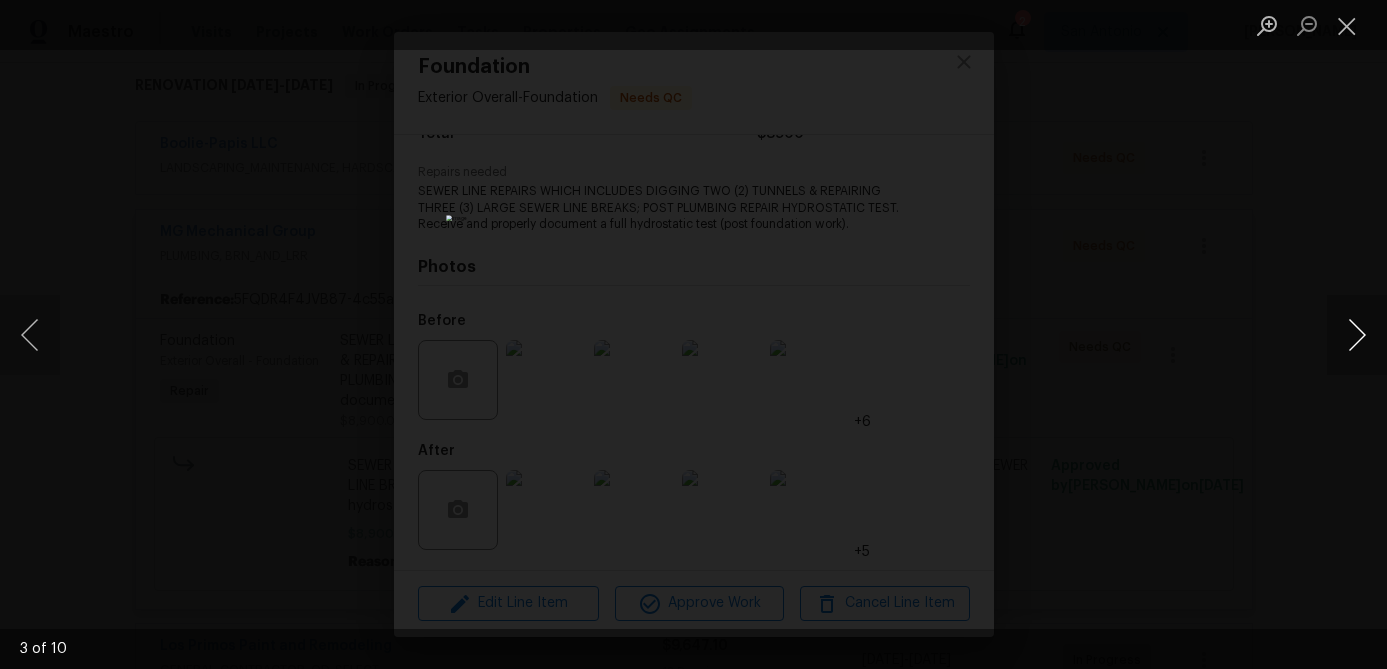 click at bounding box center (1357, 335) 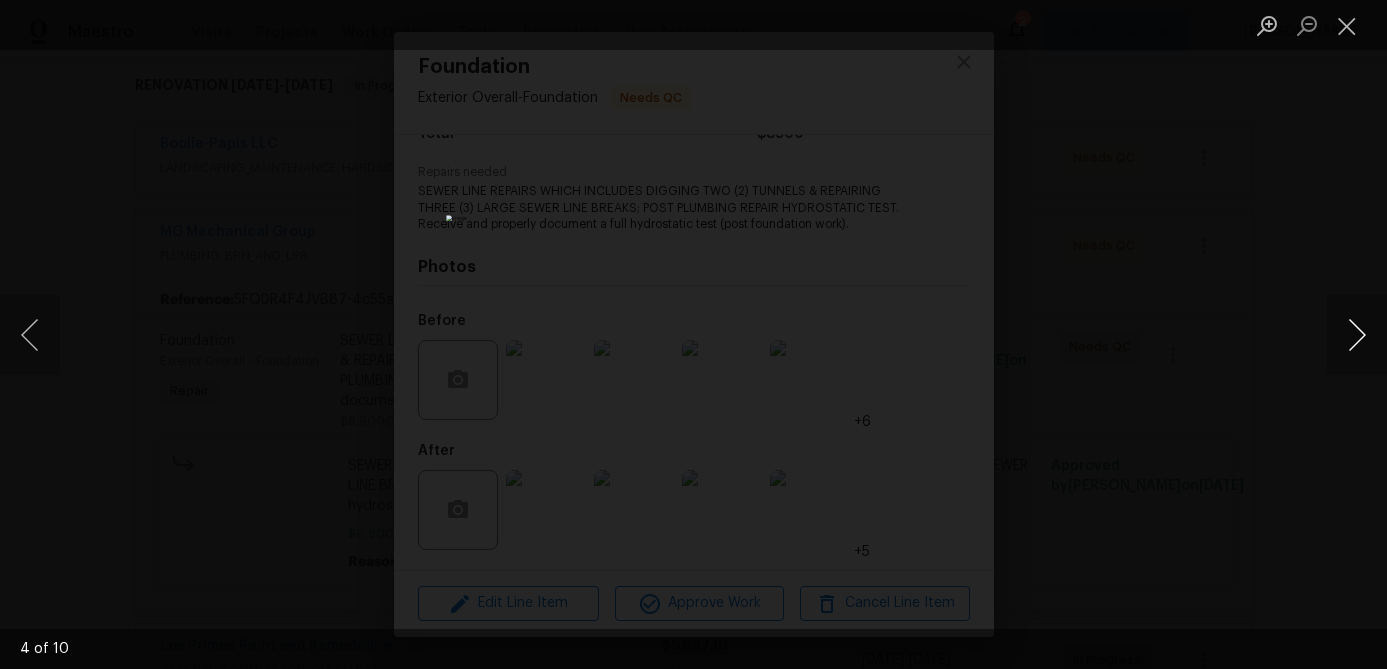 click at bounding box center (1357, 335) 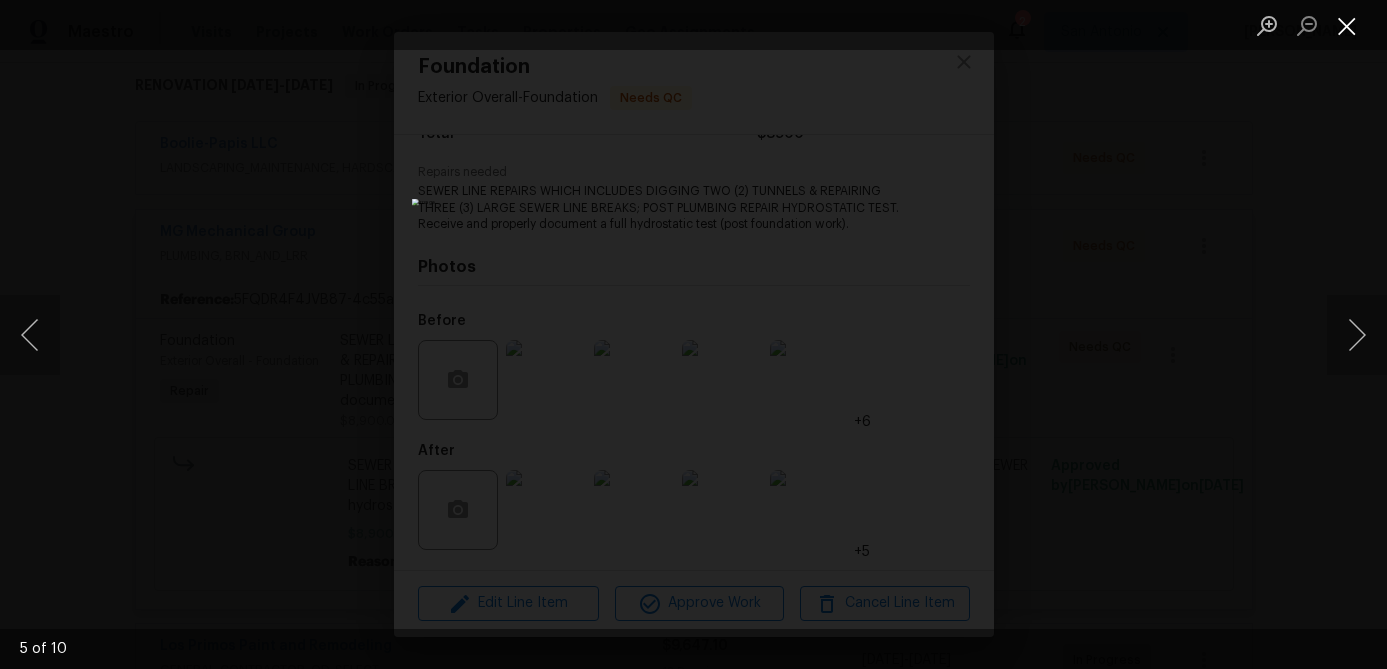 click at bounding box center (1347, 25) 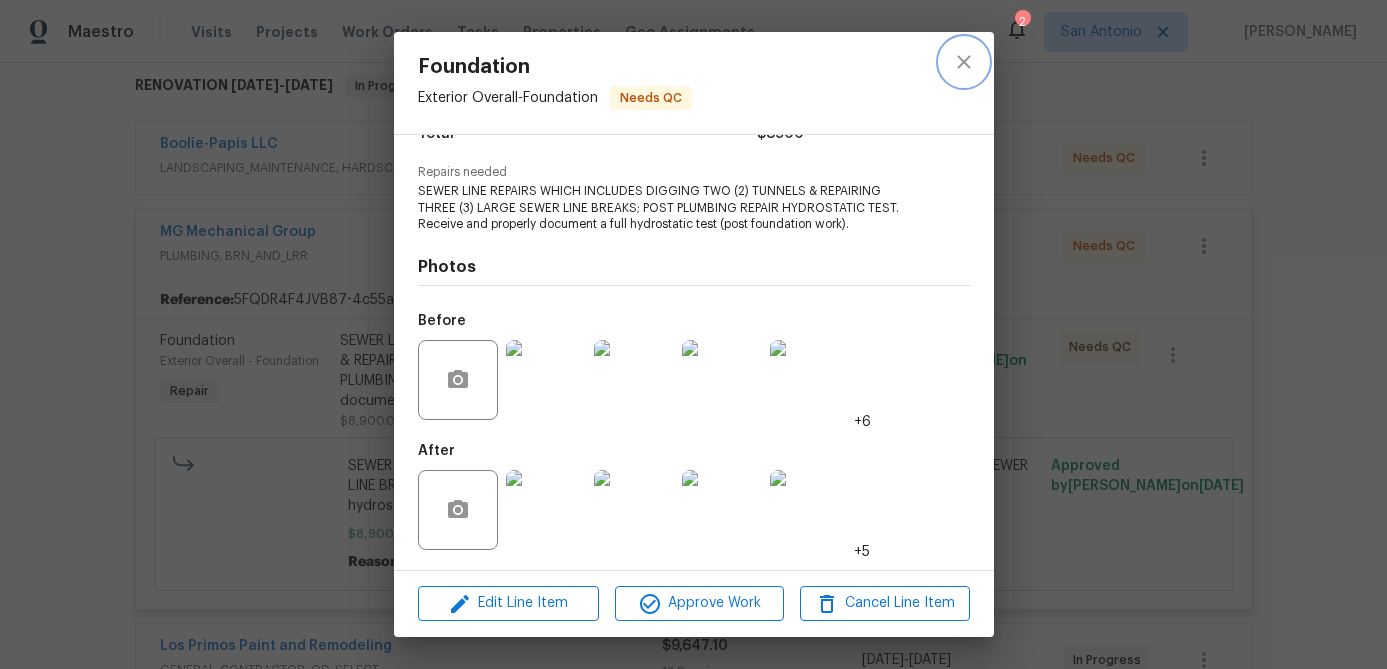 click 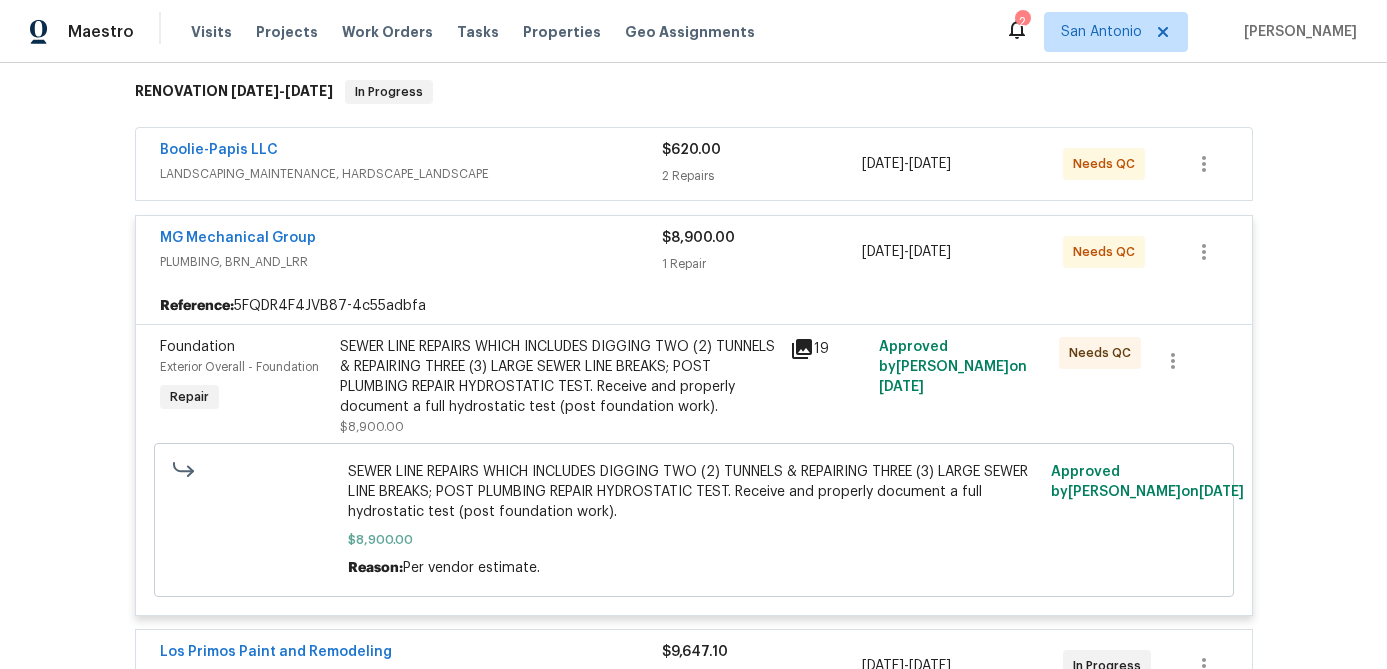 scroll, scrollTop: 262, scrollLeft: 0, axis: vertical 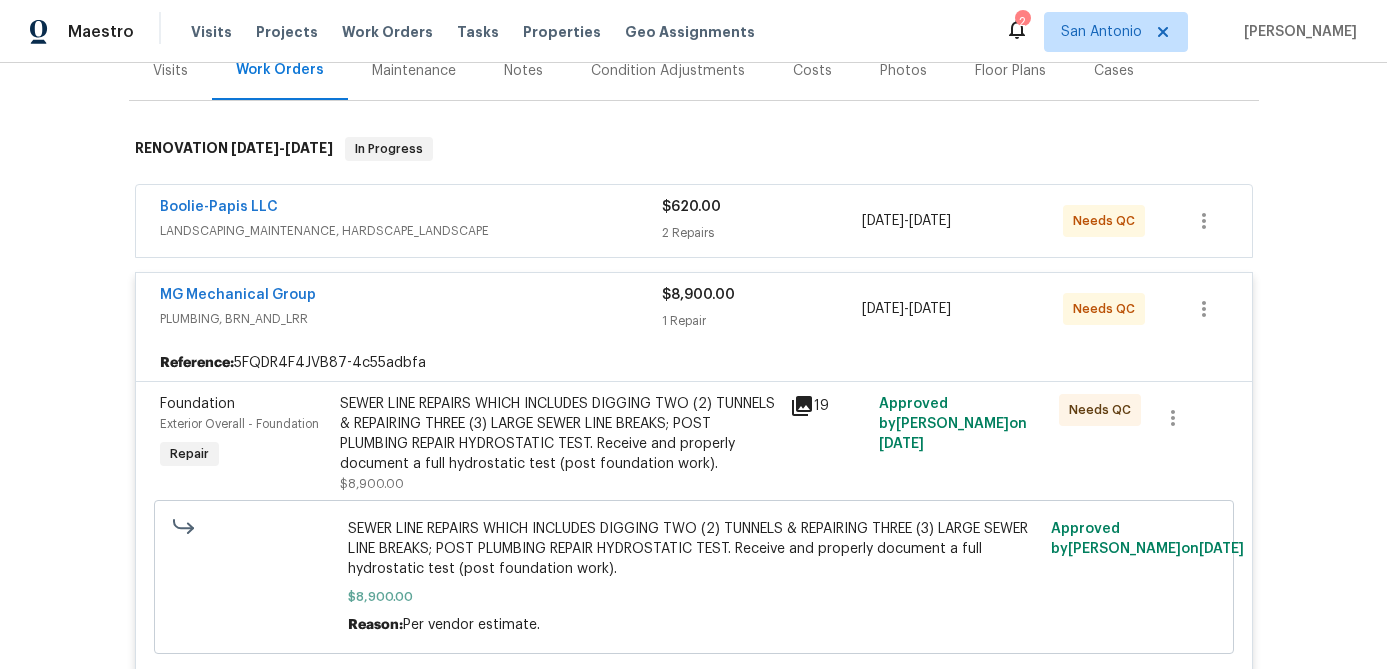 click on "MG Mechanical Group" at bounding box center (411, 297) 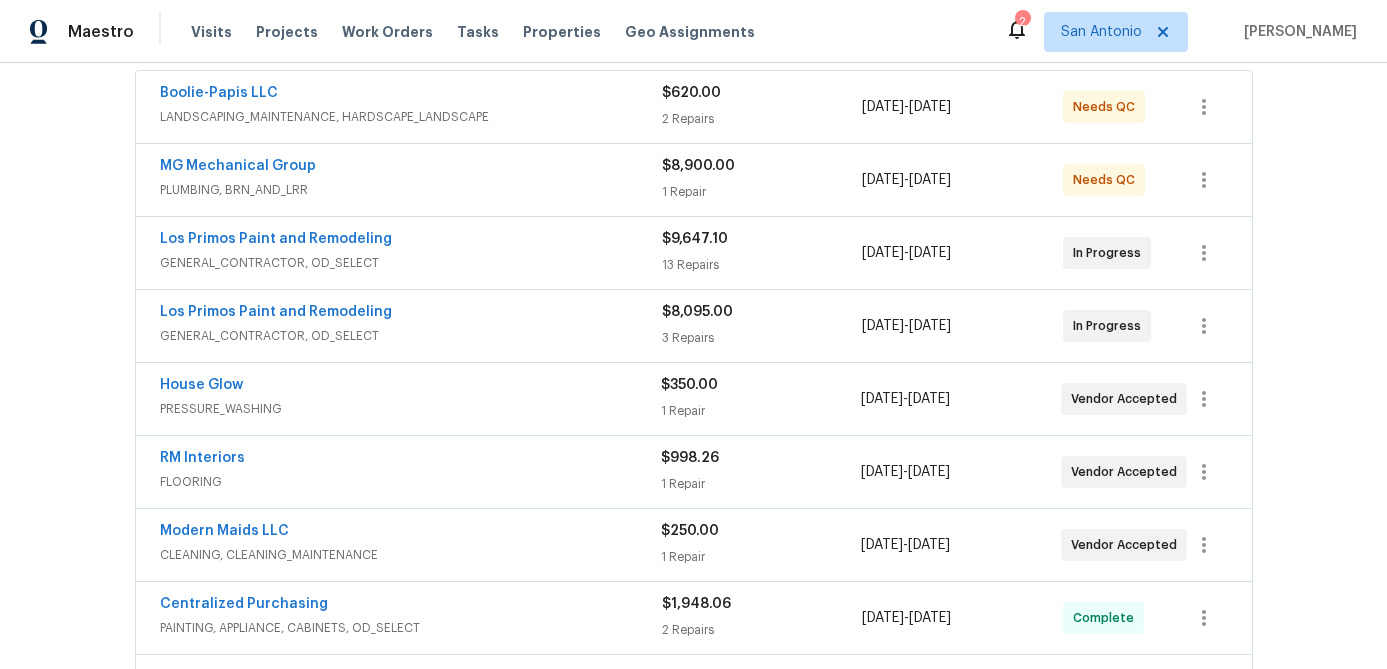 scroll, scrollTop: 106, scrollLeft: 0, axis: vertical 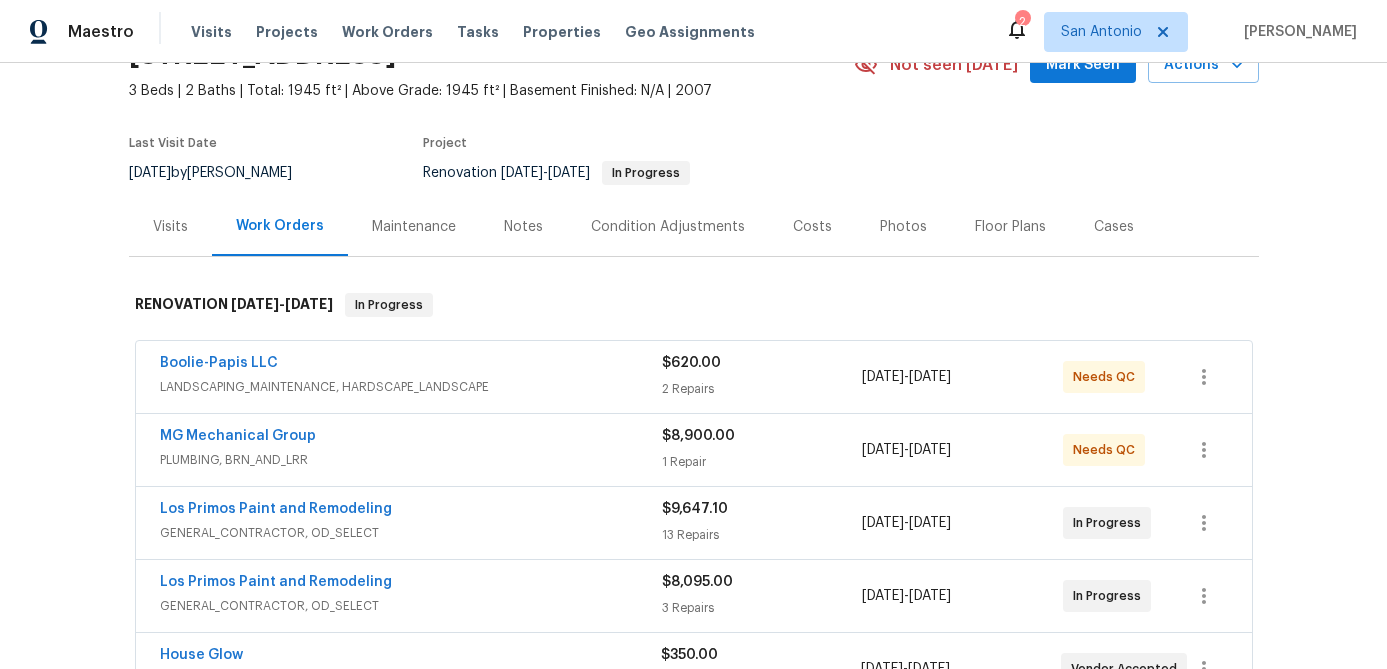 click on "Boolie-Papis LLC" at bounding box center (411, 365) 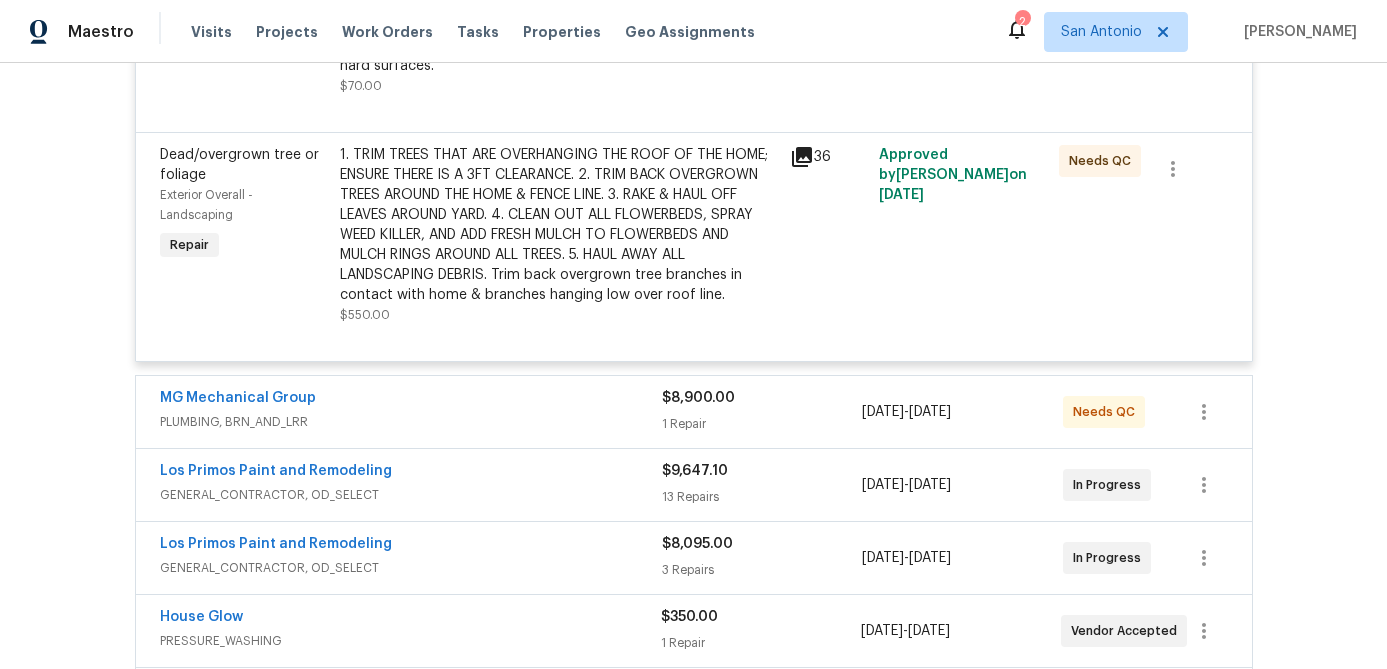 scroll, scrollTop: 523, scrollLeft: 0, axis: vertical 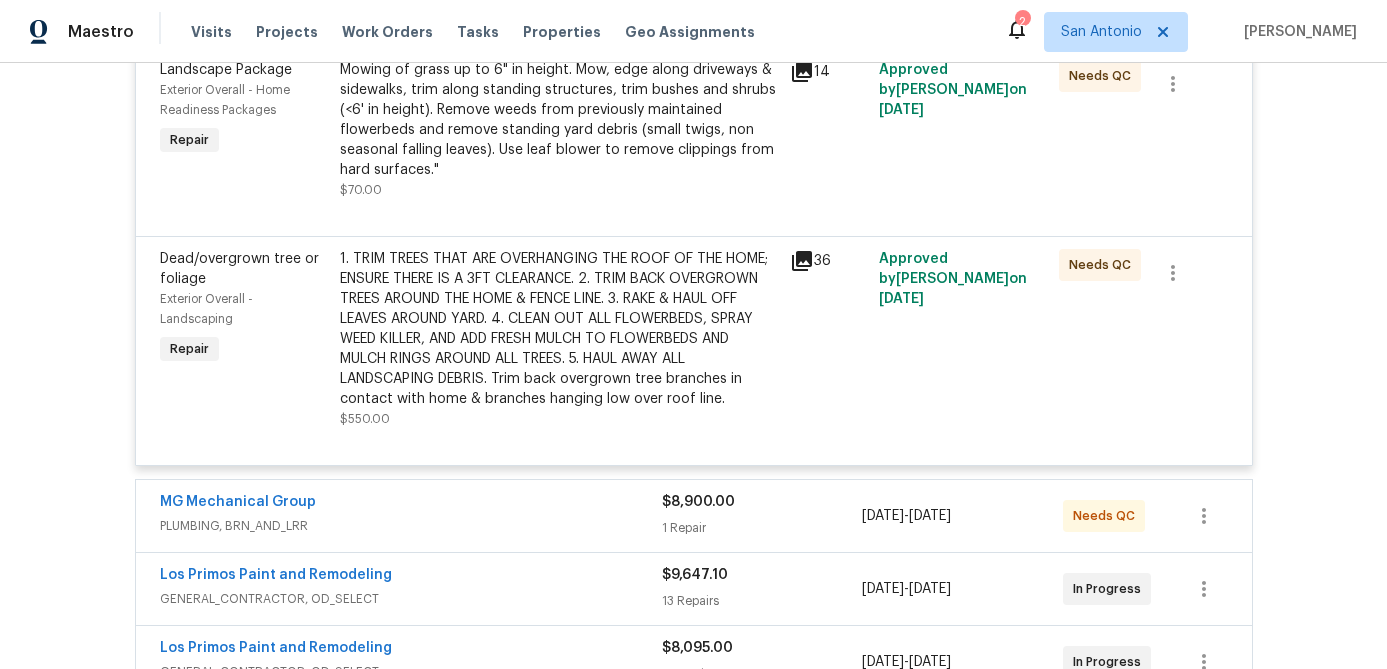 click on "1.  TRIM TREES THAT ARE OVERHANGING THE ROOF OF THE HOME; ENSURE THERE IS A 3FT CLEARANCE.
2.  TRIM BACK OVERGROWN TREES AROUND THE HOME & FENCE LINE.
3.  RAKE & HAUL OFF LEAVES AROUND YARD.
4.   CLEAN OUT ALL FLOWERBEDS, SPRAY WEED KILLER, AND ADD FRESH MULCH TO FLOWERBEDS AND MULCH RINGS AROUND ALL TREES.
5.  HAUL AWAY ALL LANDSCAPING DEBRIS.
Trim back overgrown tree branches in contact with home & branches hanging low over roof line." at bounding box center (559, 329) 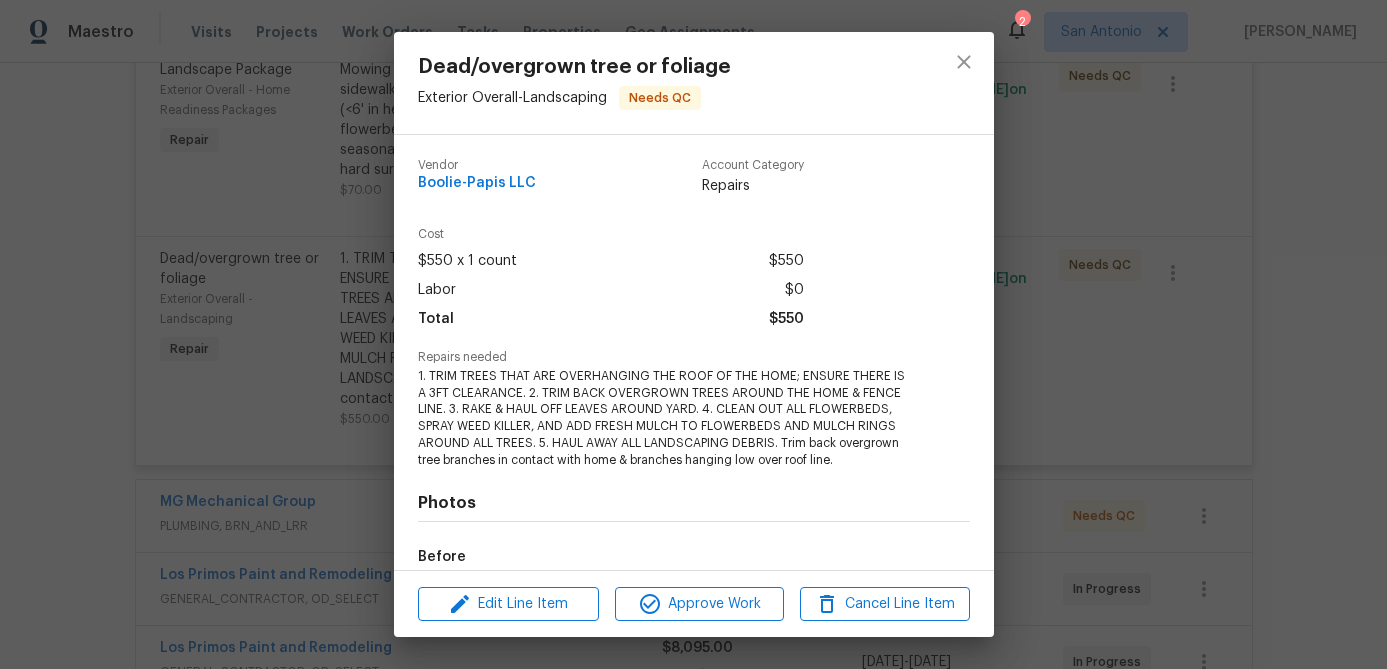 scroll, scrollTop: 235, scrollLeft: 0, axis: vertical 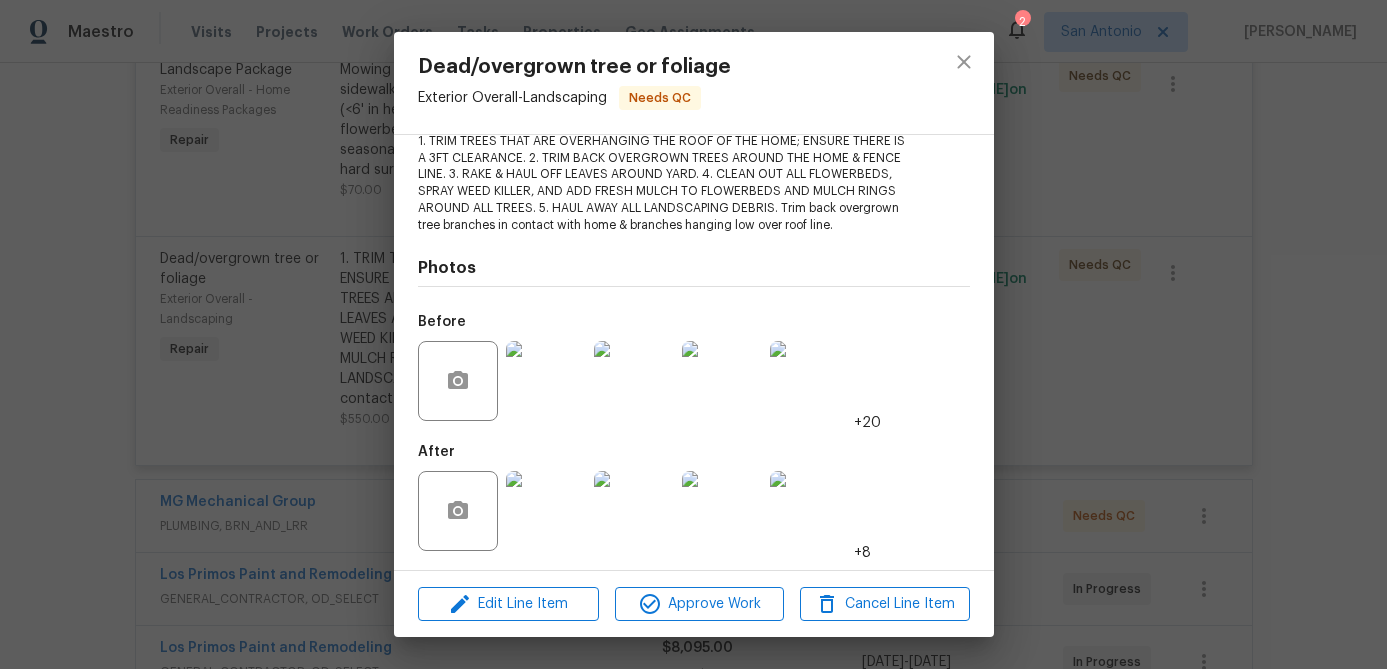 click at bounding box center [546, 511] 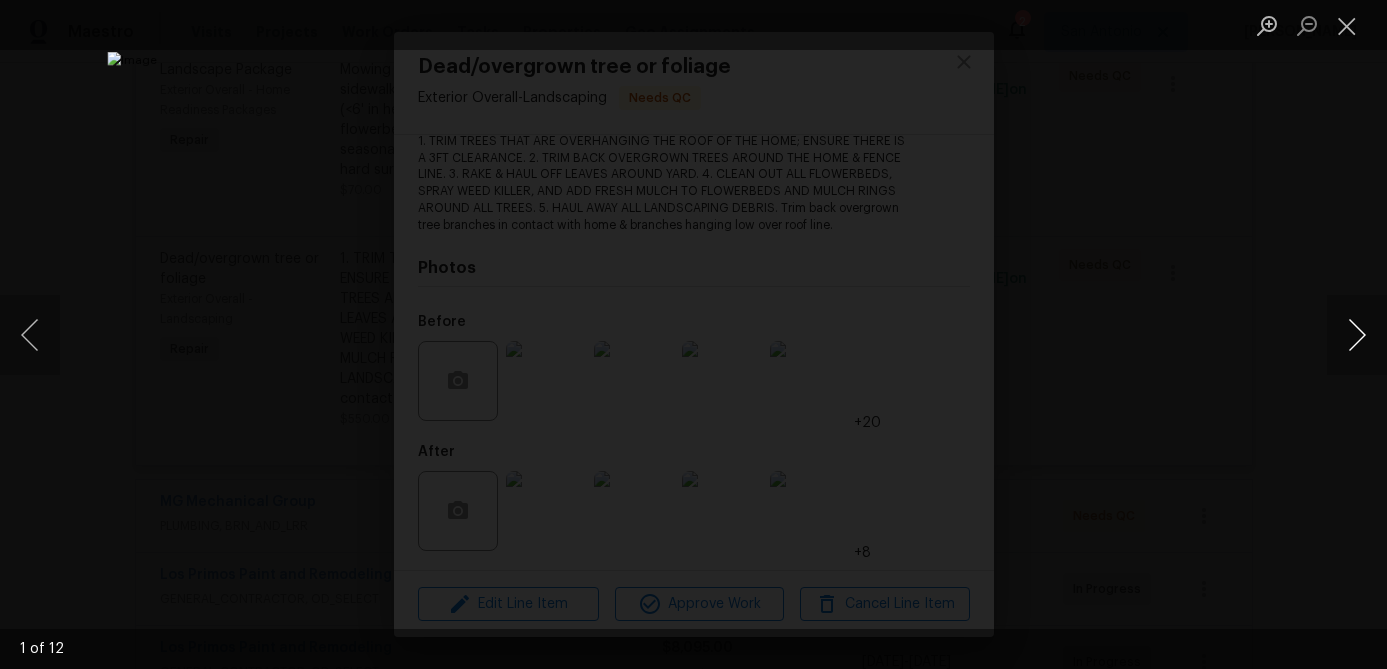 click at bounding box center [1357, 335] 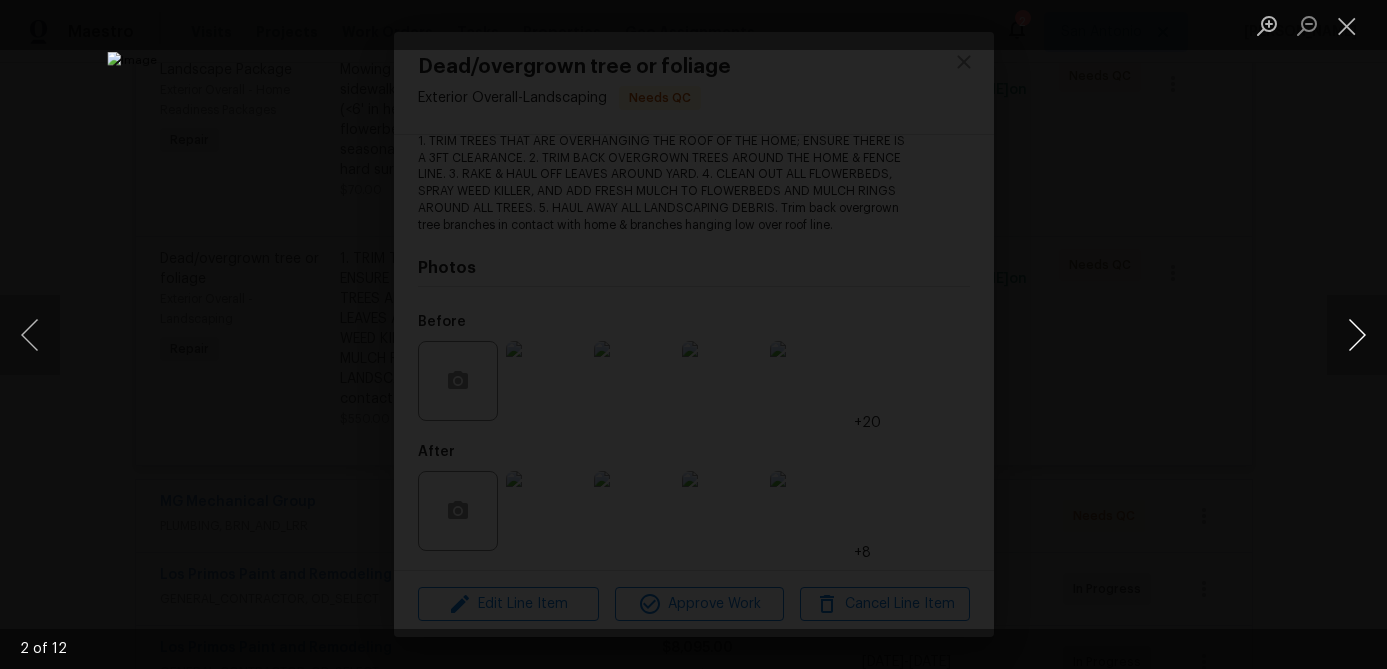 click at bounding box center (1357, 335) 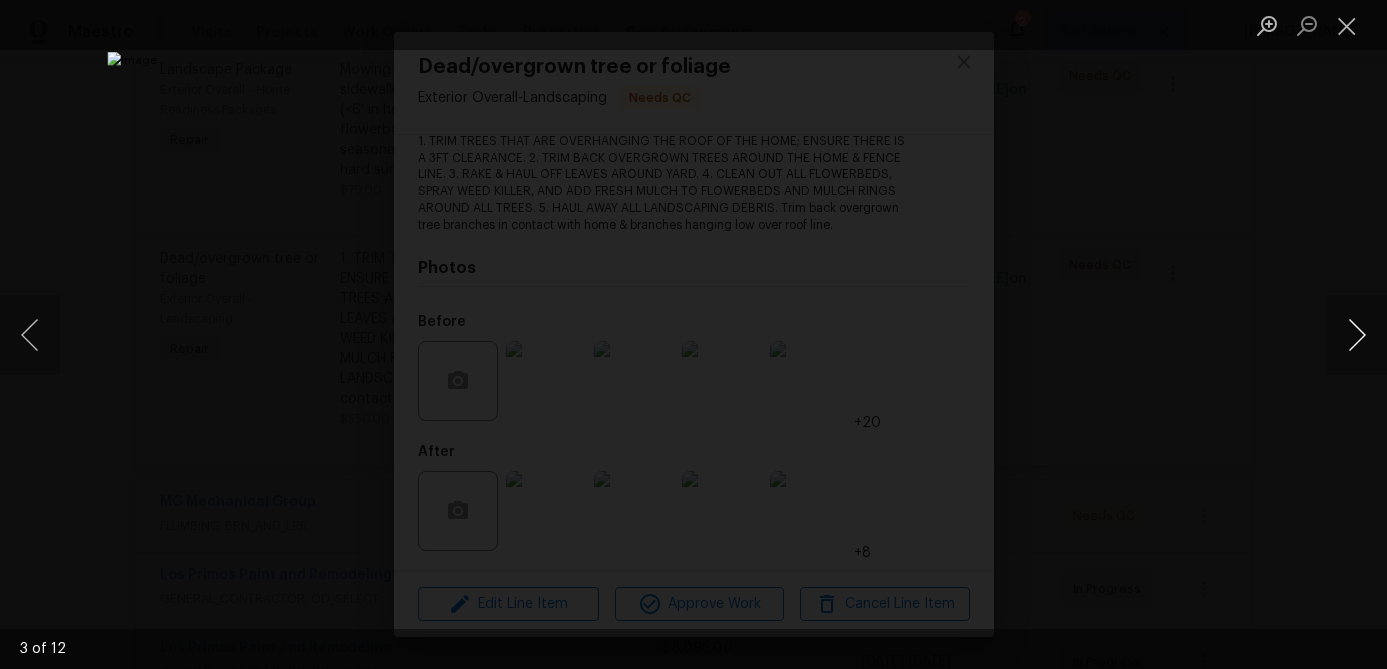 click at bounding box center (1357, 335) 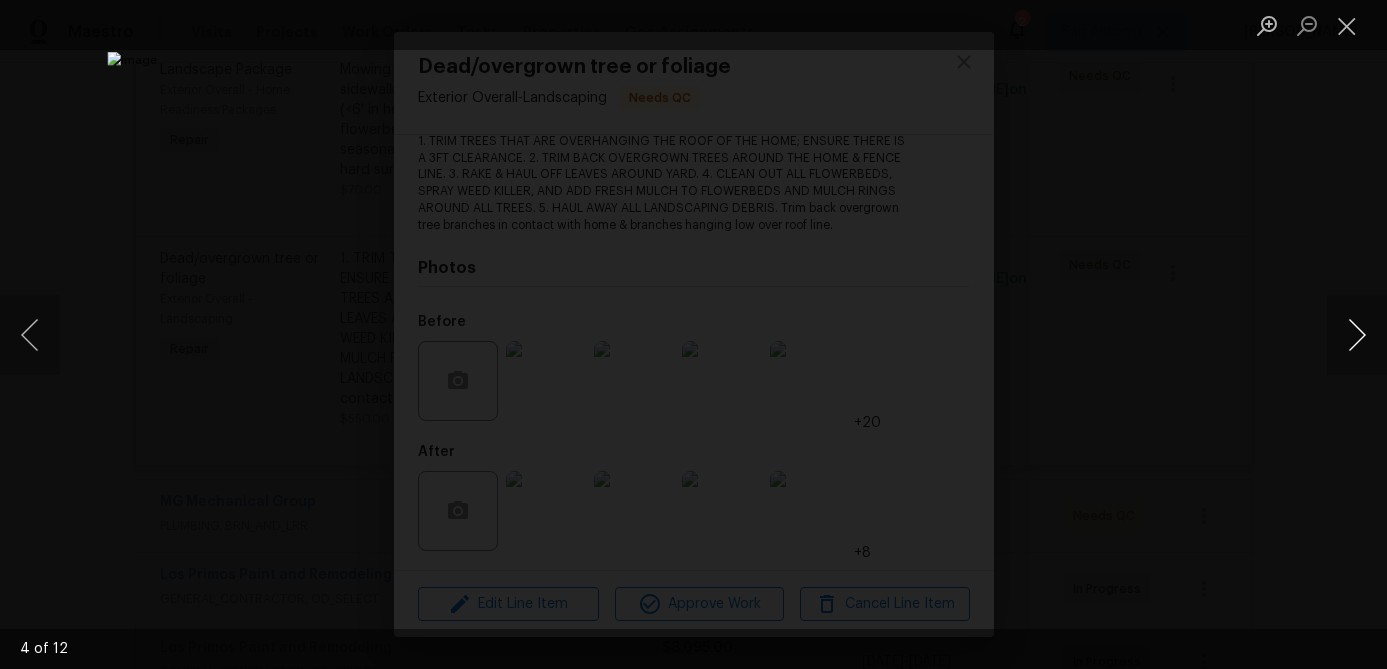 click at bounding box center (1357, 335) 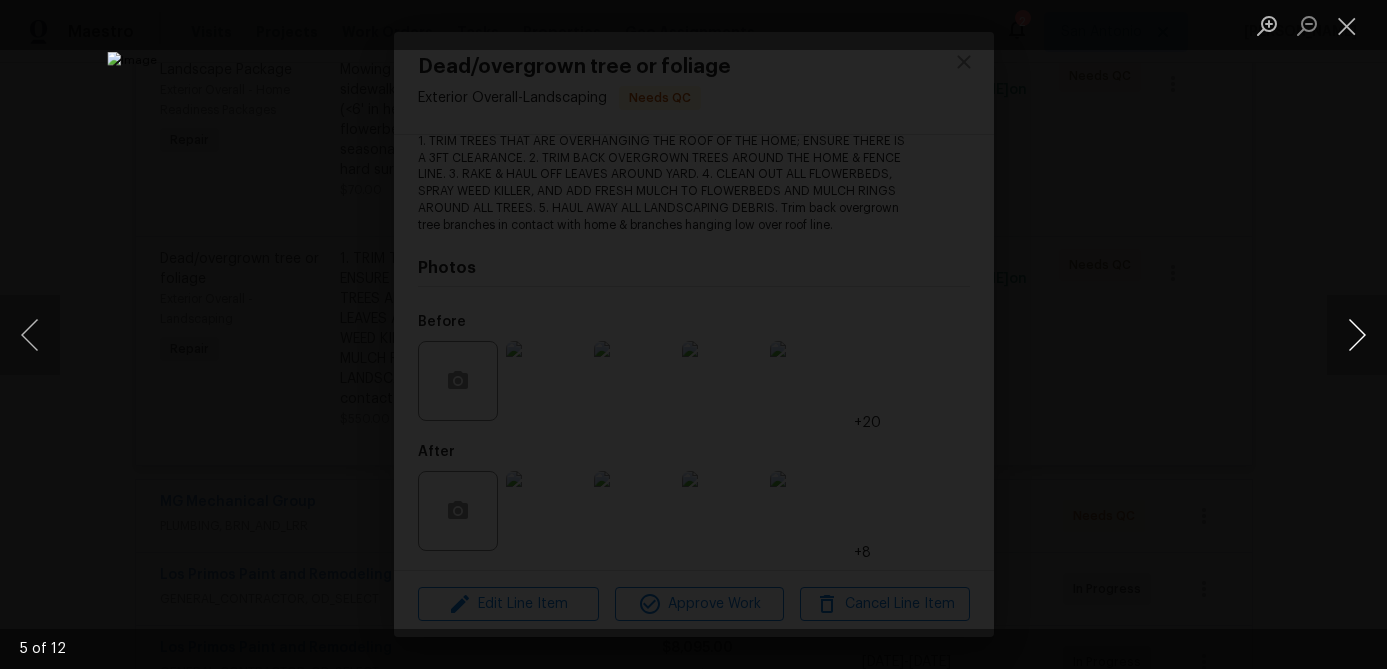 click at bounding box center (1357, 335) 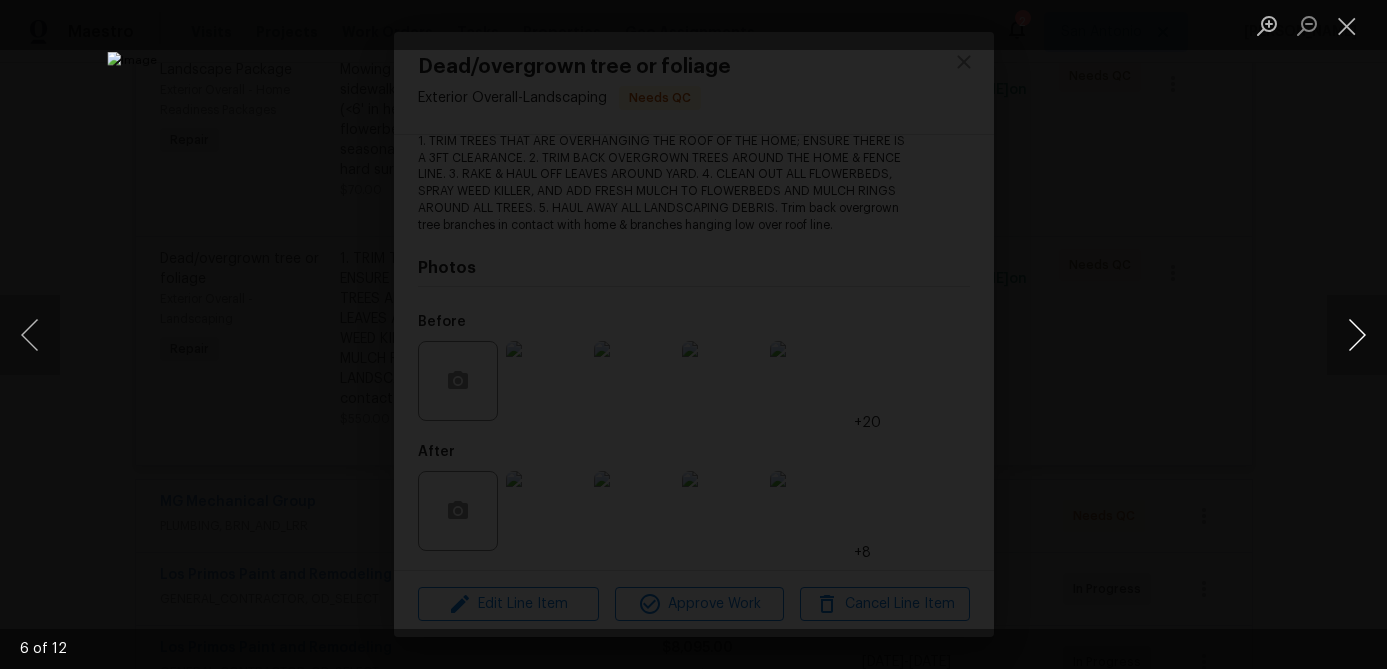 click at bounding box center [1357, 335] 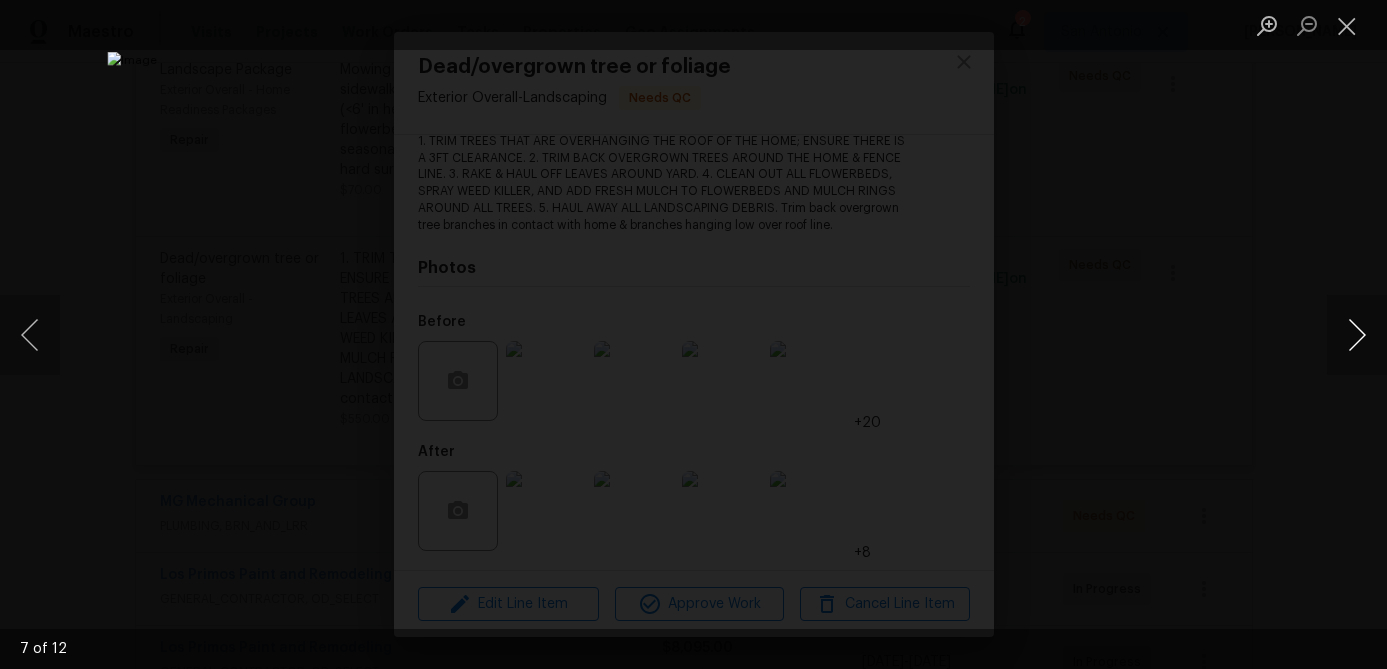 click at bounding box center (1357, 335) 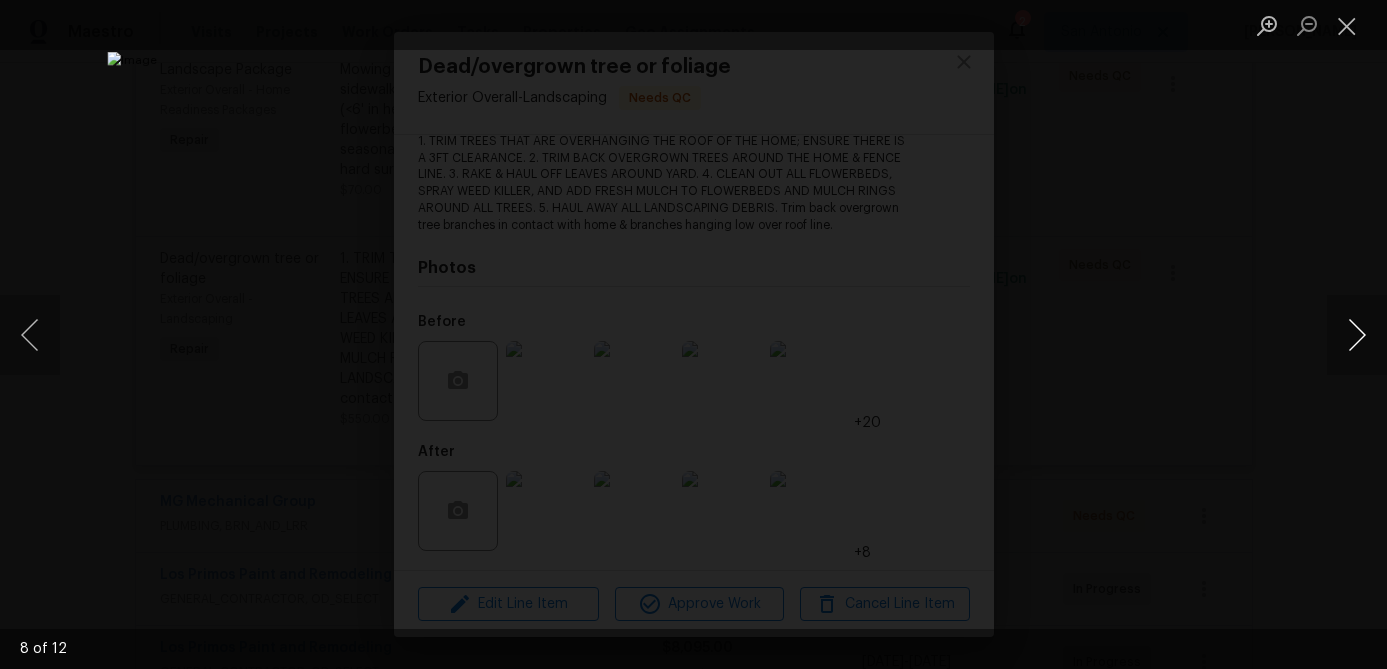 click at bounding box center (1357, 335) 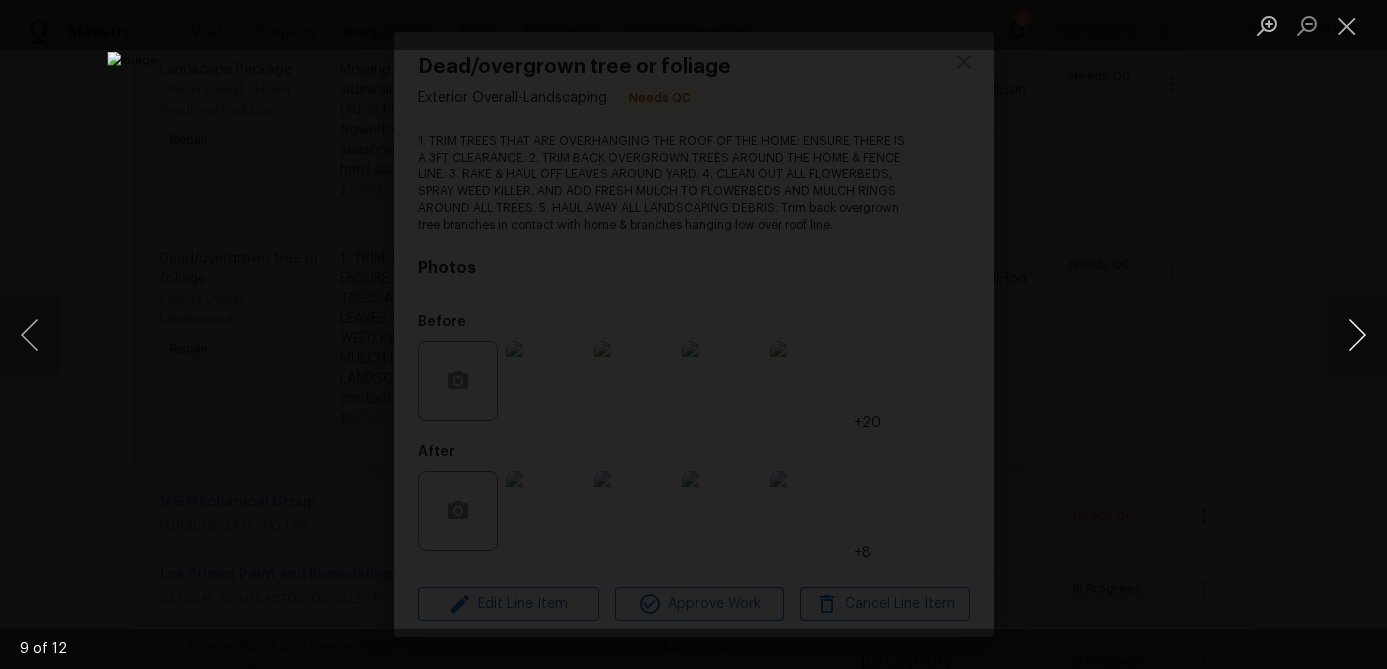 click at bounding box center (1357, 335) 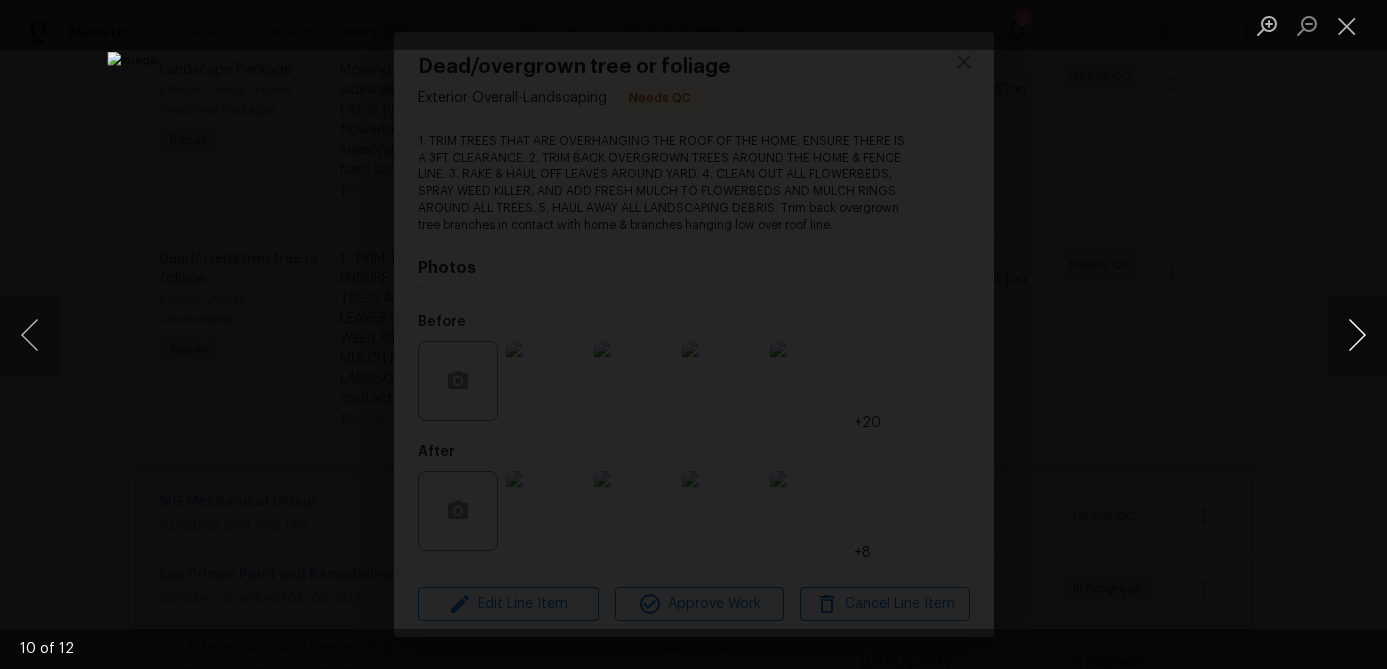 click at bounding box center [1357, 335] 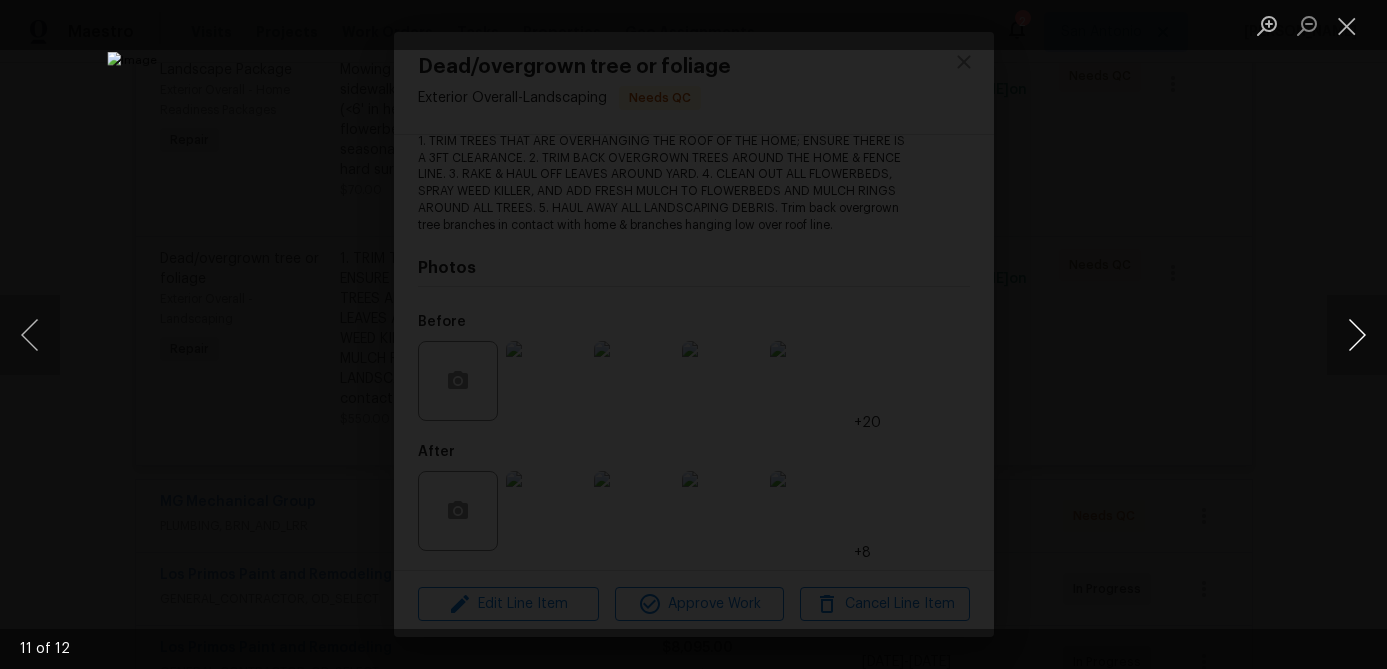 click at bounding box center [1357, 335] 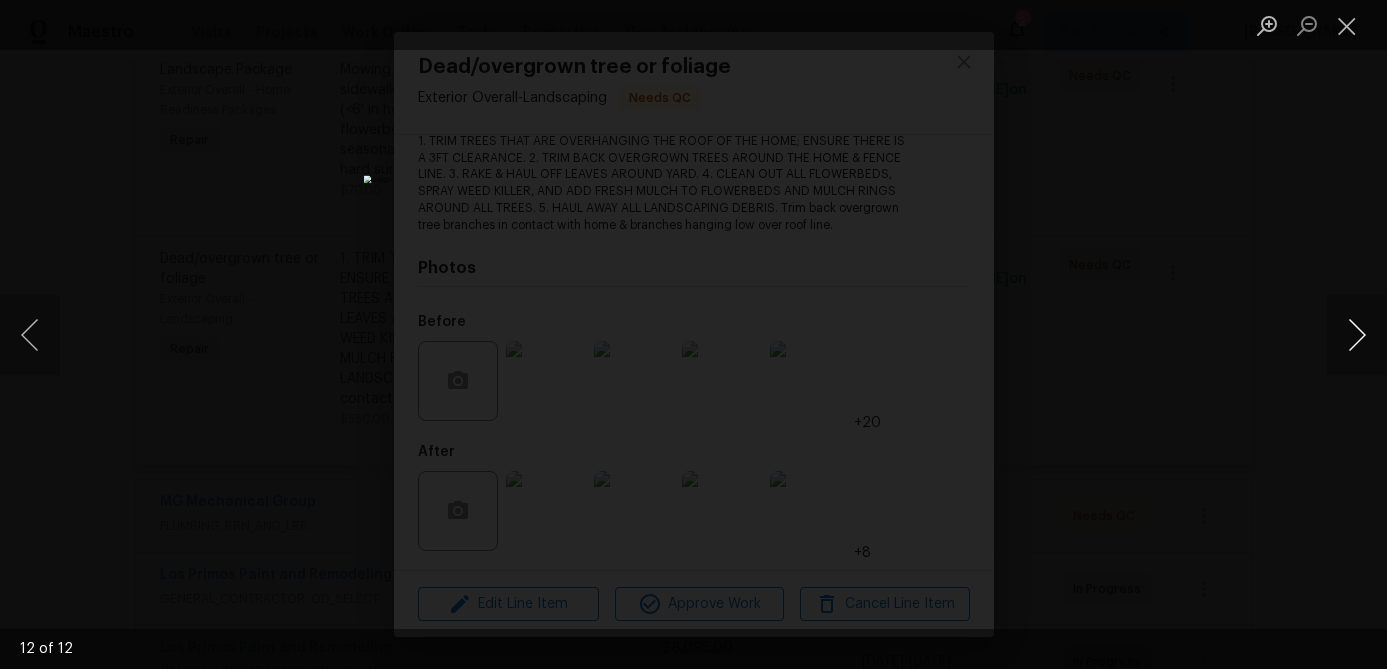 click at bounding box center [1357, 335] 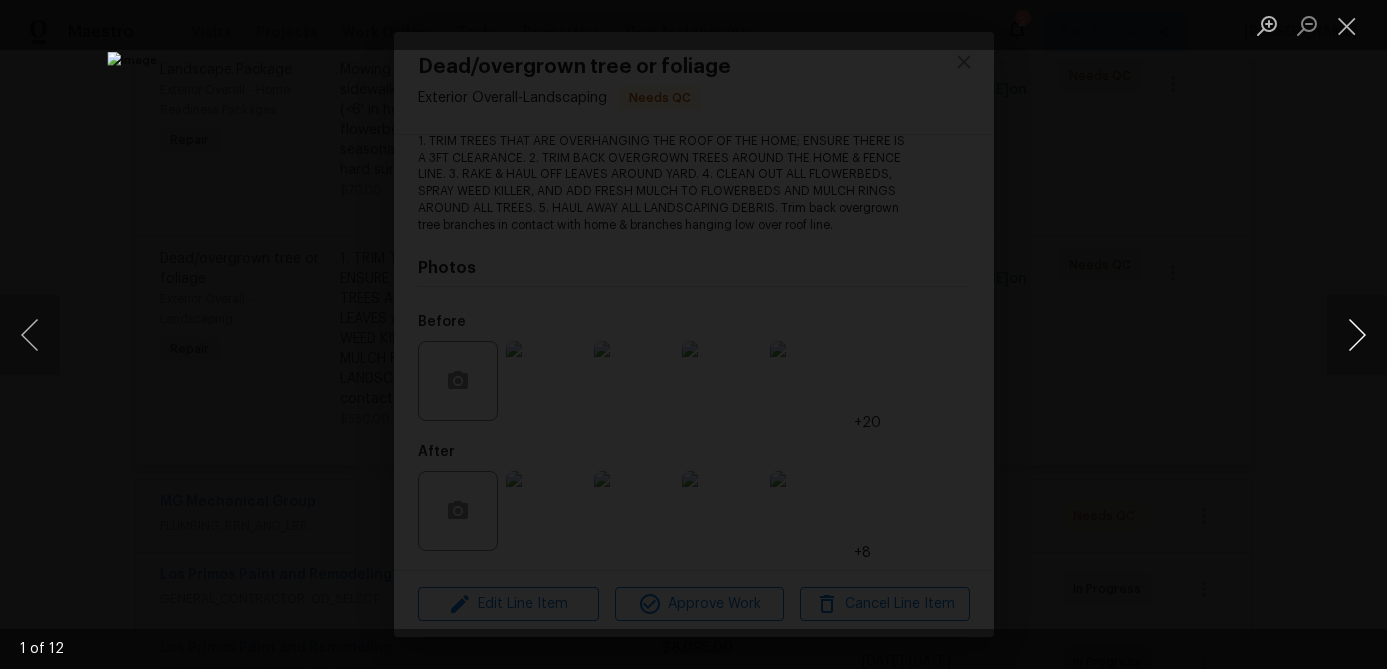 click at bounding box center [1357, 335] 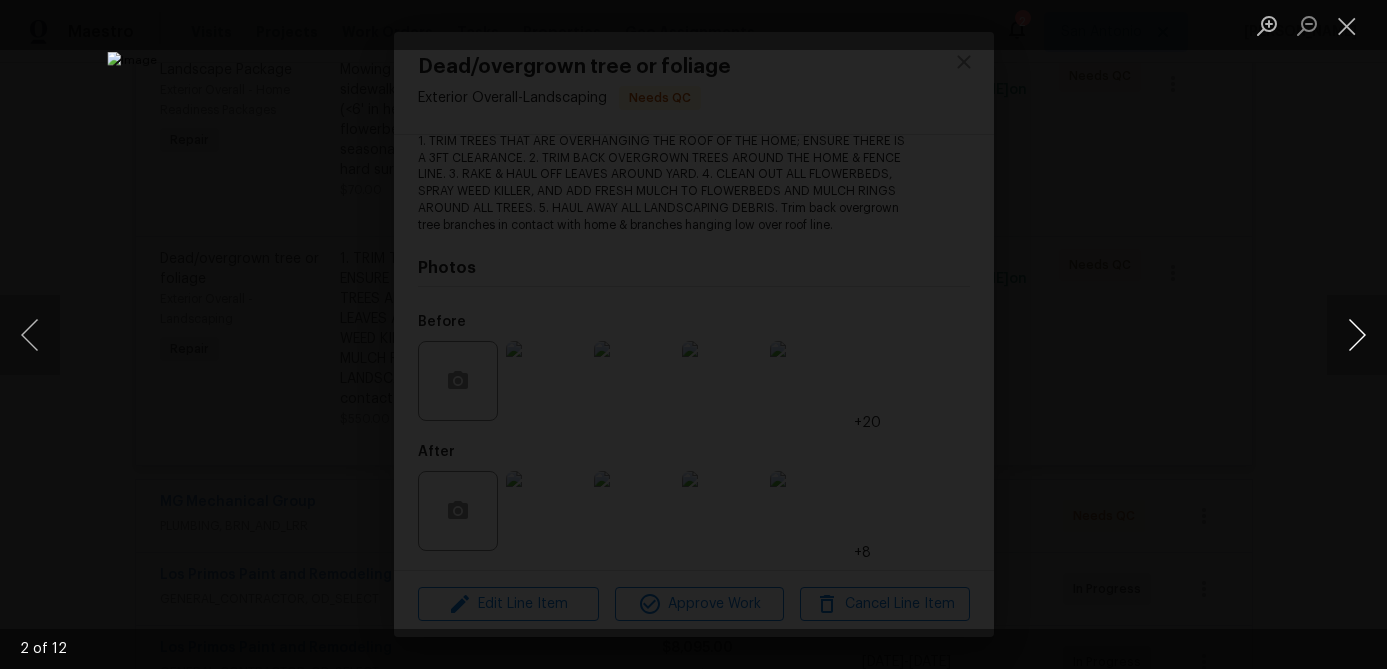 click at bounding box center (1357, 335) 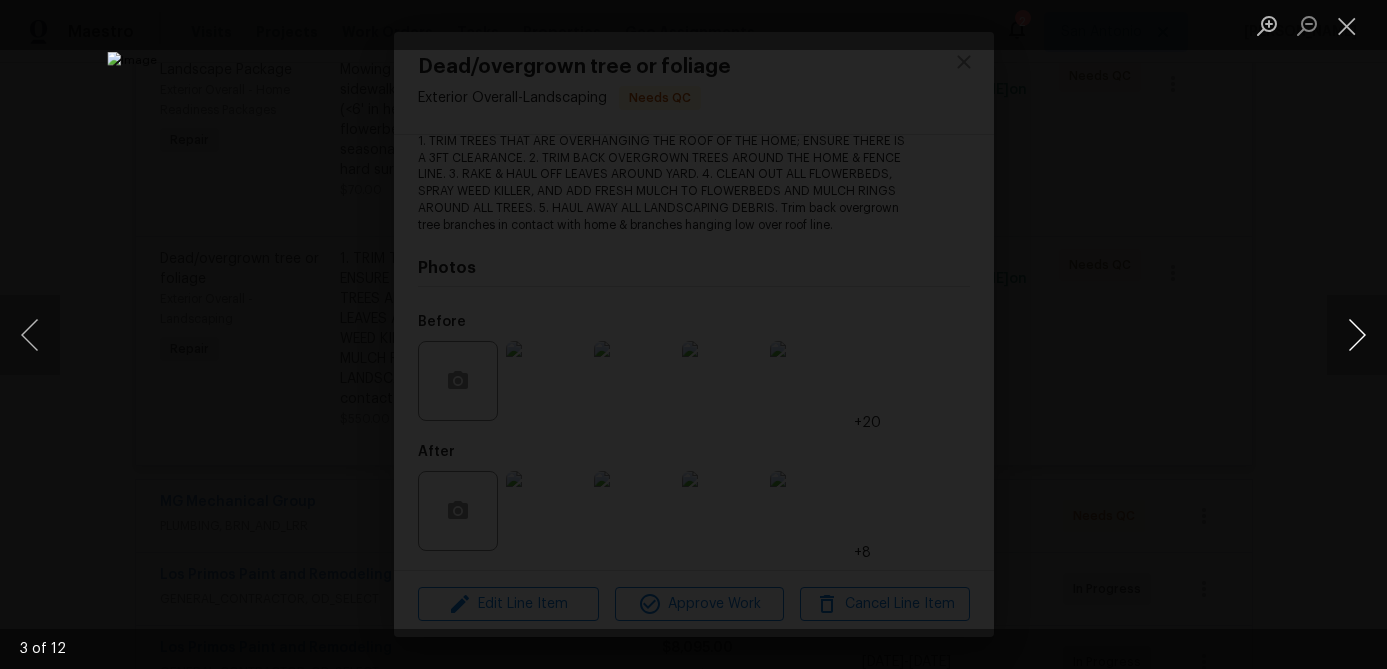 click at bounding box center [1357, 335] 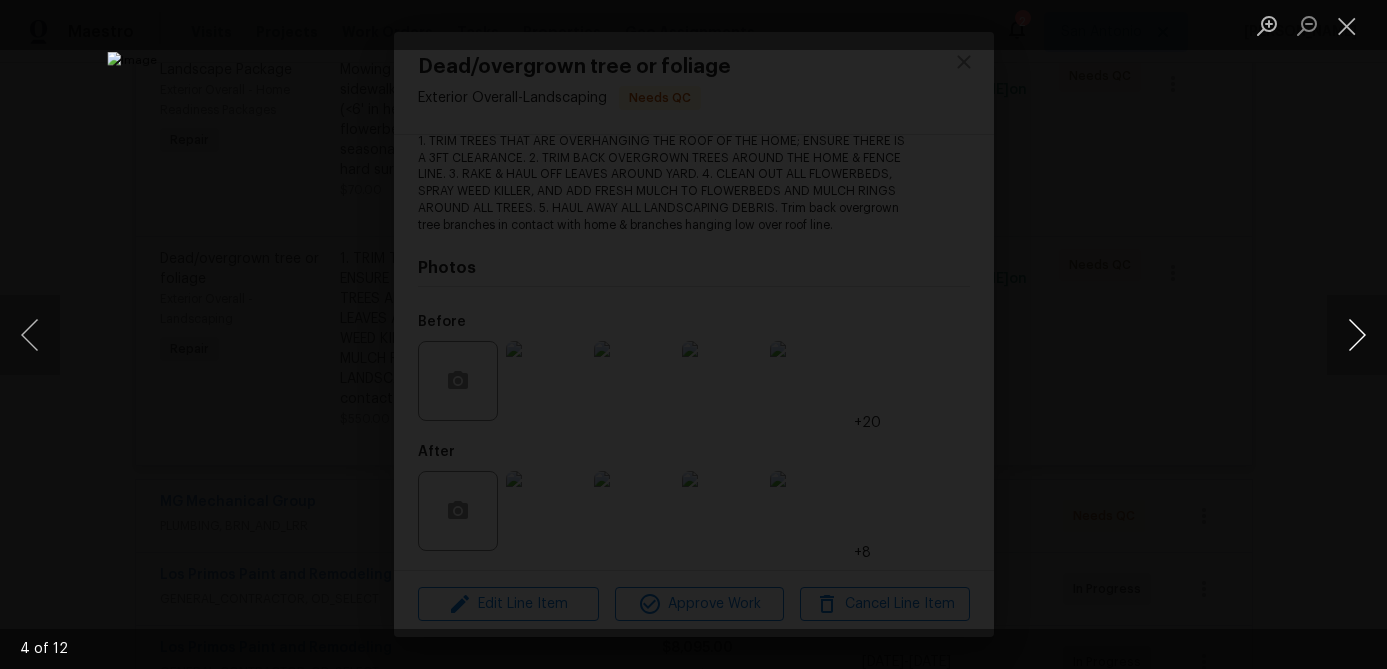 click at bounding box center (1357, 335) 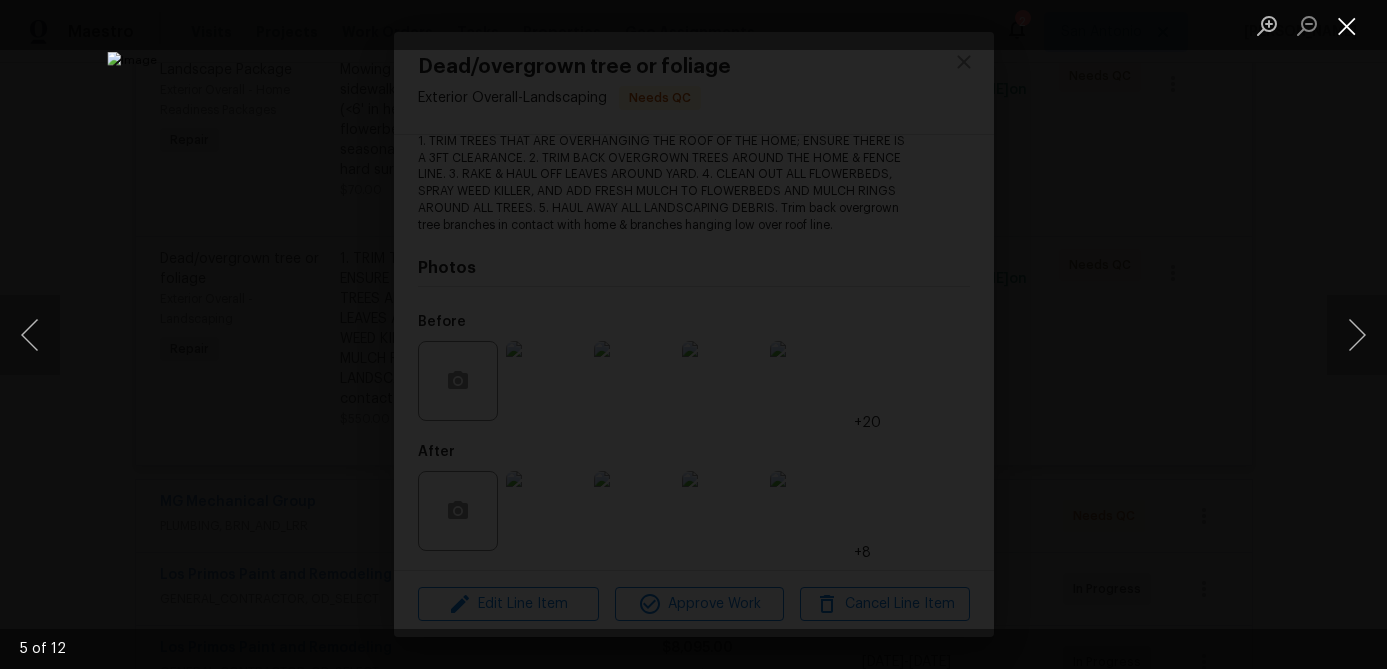 click at bounding box center (1347, 25) 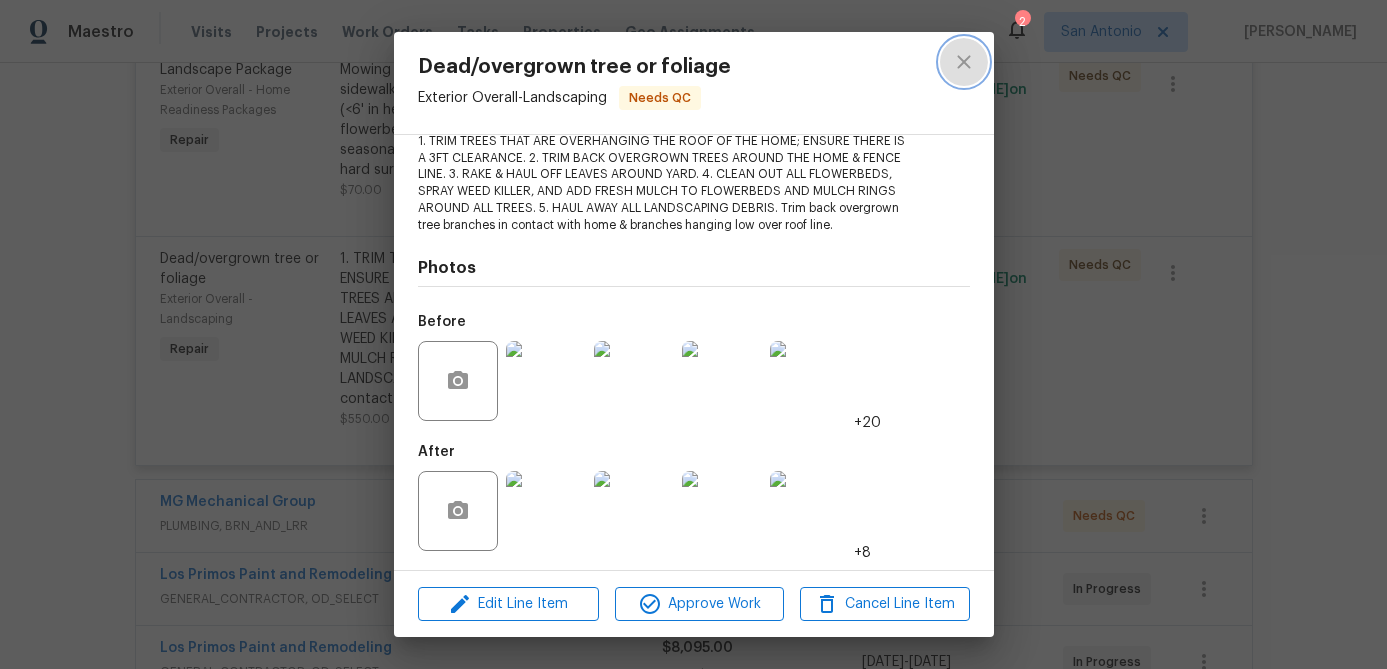 click 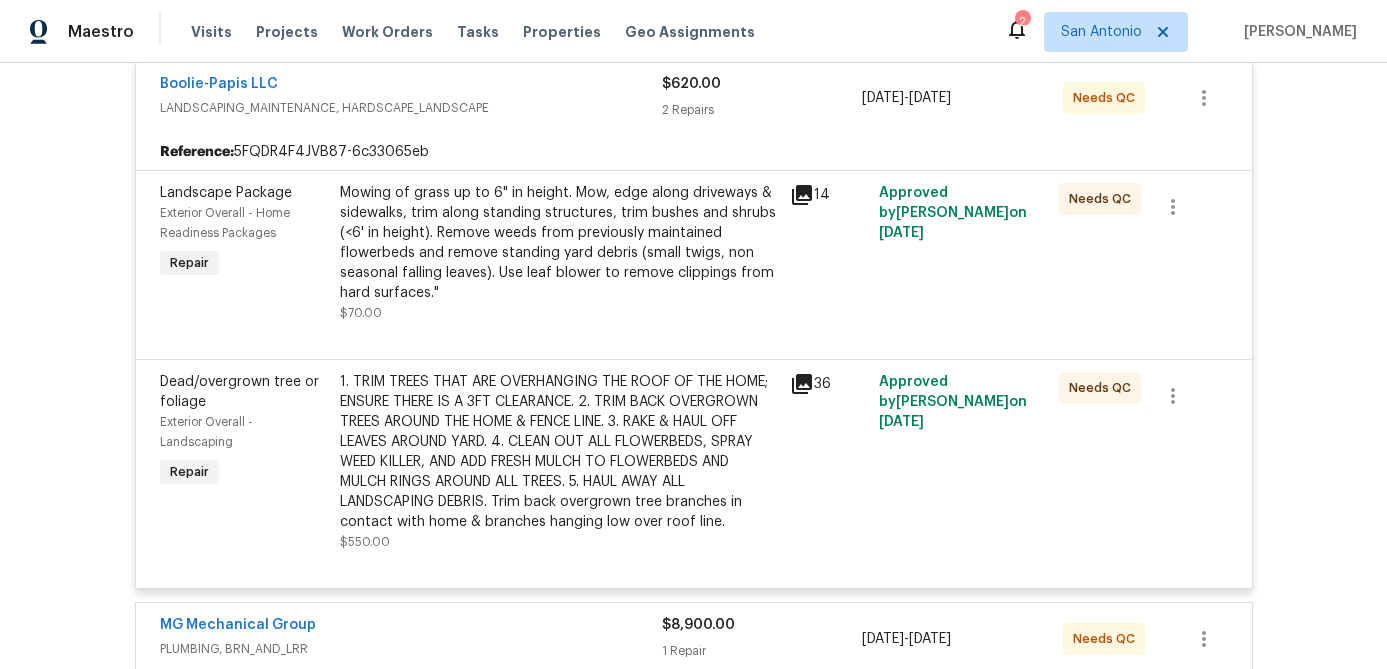 scroll, scrollTop: 309, scrollLeft: 0, axis: vertical 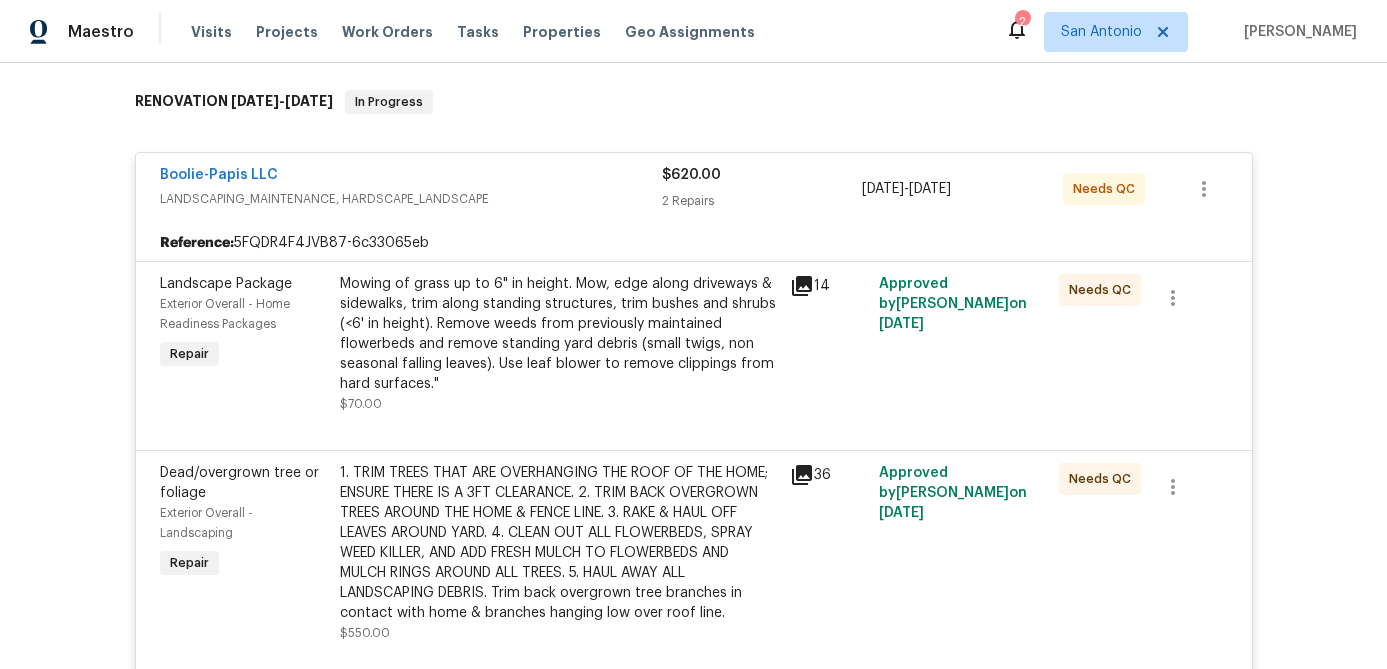 click on "Mowing of grass up to 6" in height. Mow, edge along driveways & sidewalks, trim along standing structures, trim bushes and shrubs (<6' in height). Remove weeds from previously maintained flowerbeds and remove standing yard debris (small twigs, non seasonal falling leaves).  Use leaf blower to remove clippings from hard surfaces."" at bounding box center [559, 334] 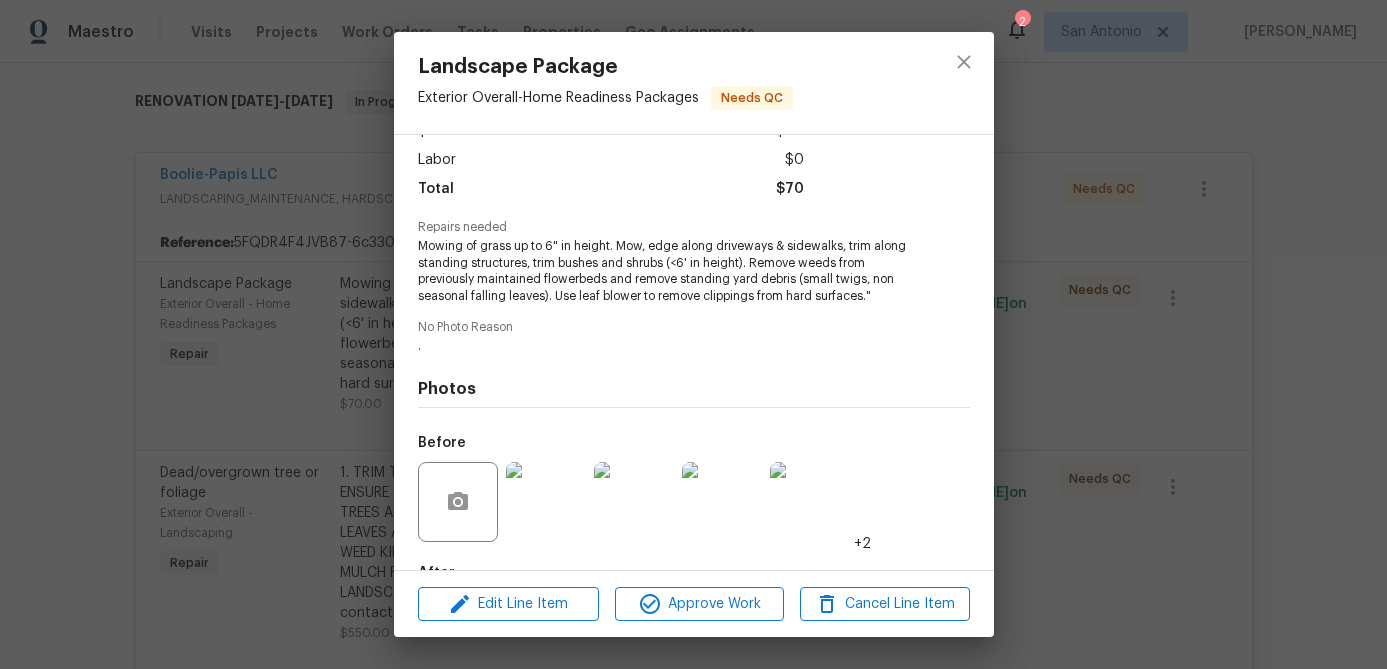 scroll, scrollTop: 251, scrollLeft: 0, axis: vertical 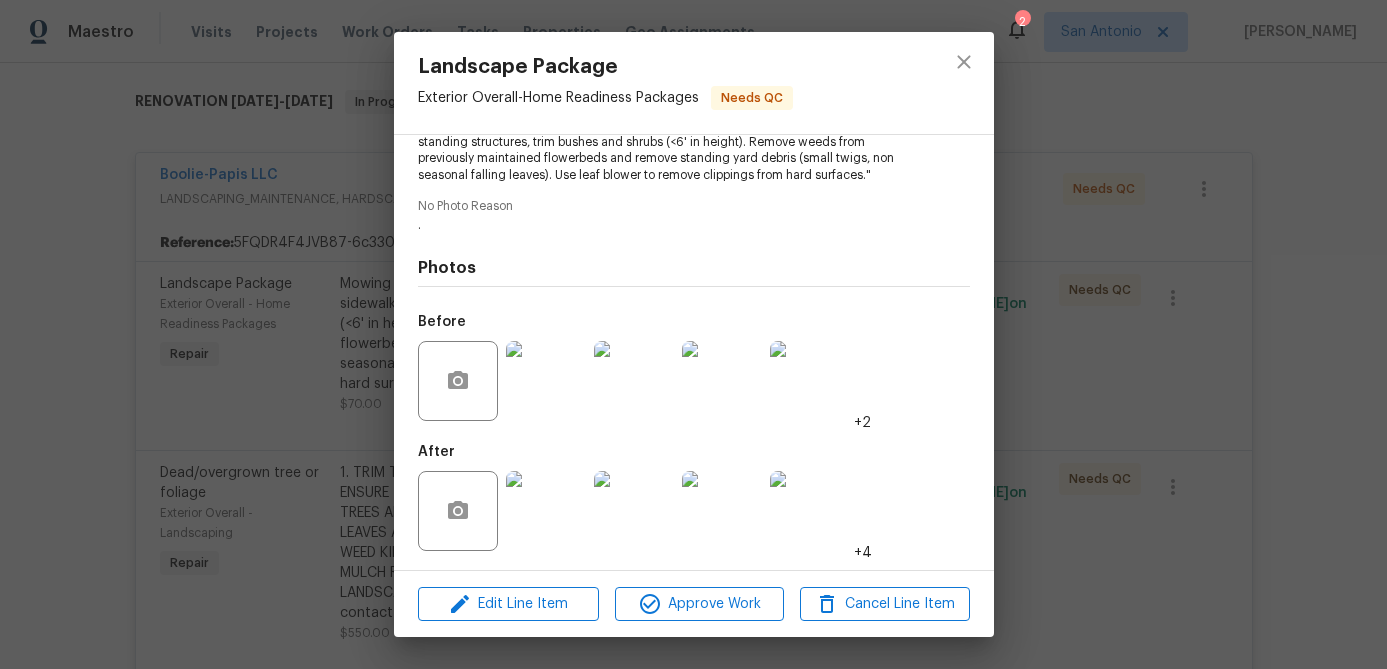 click at bounding box center (546, 381) 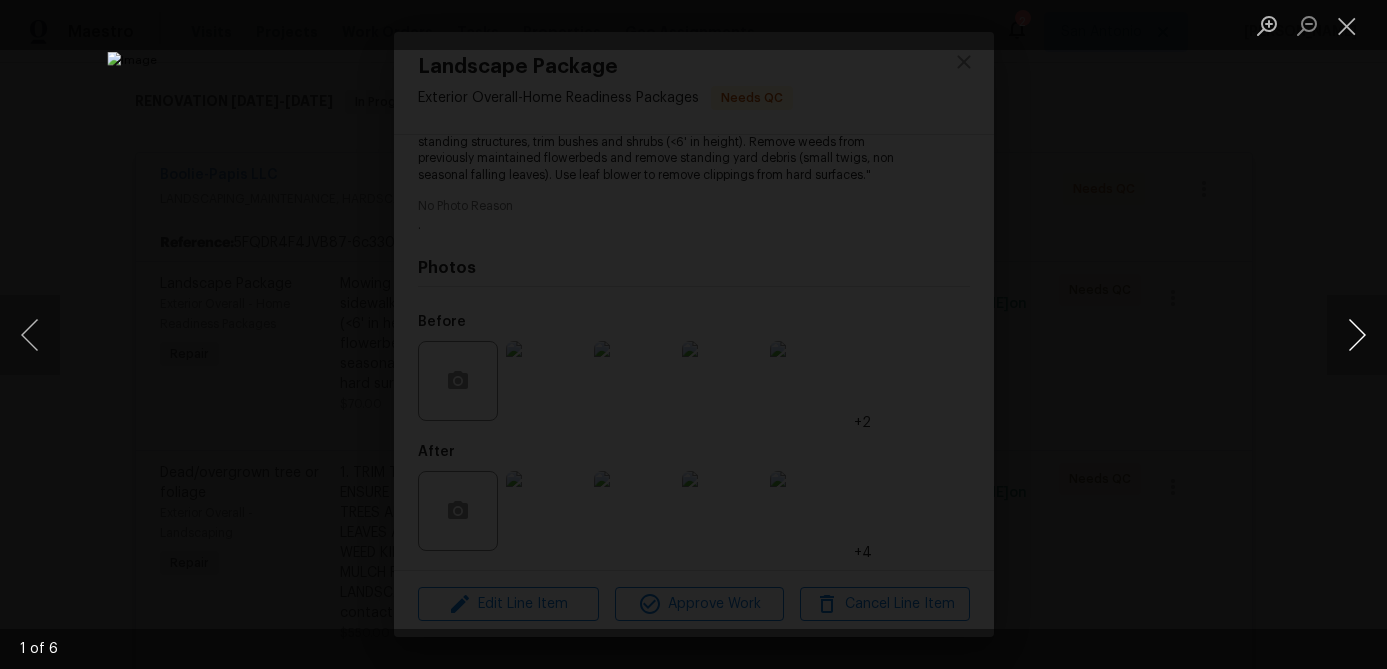 click at bounding box center [1357, 335] 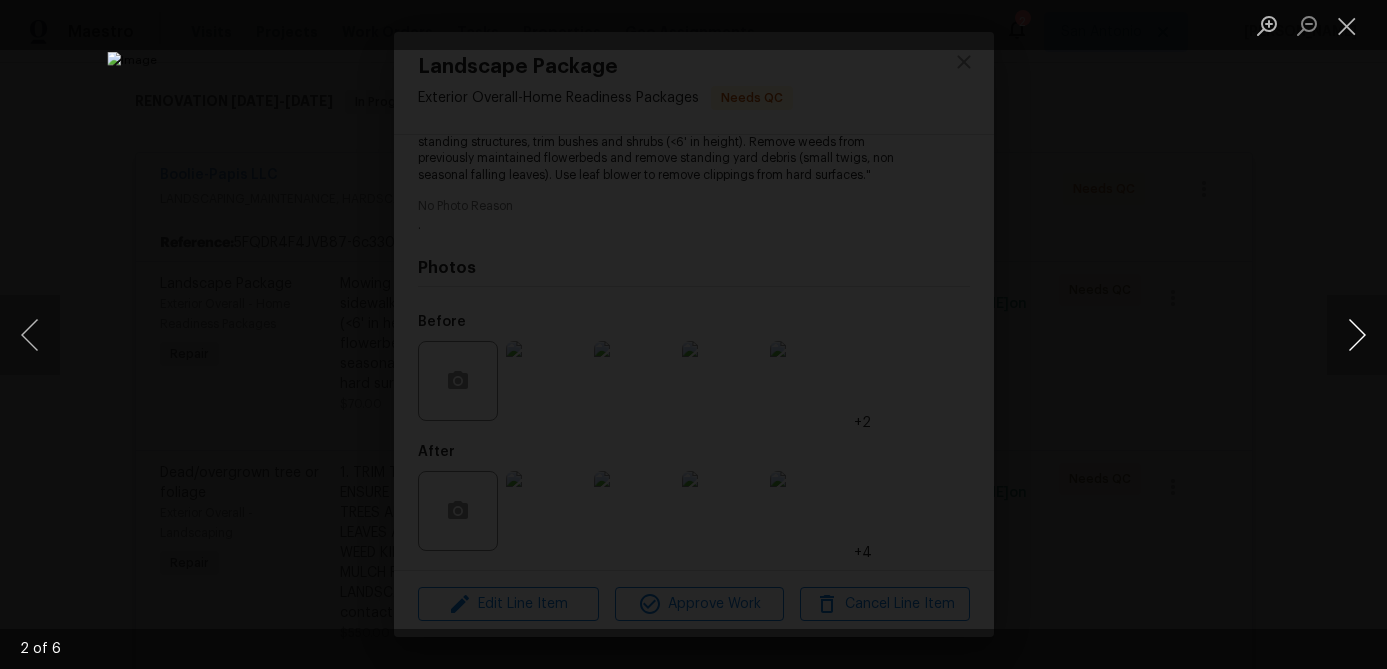 click at bounding box center (1357, 335) 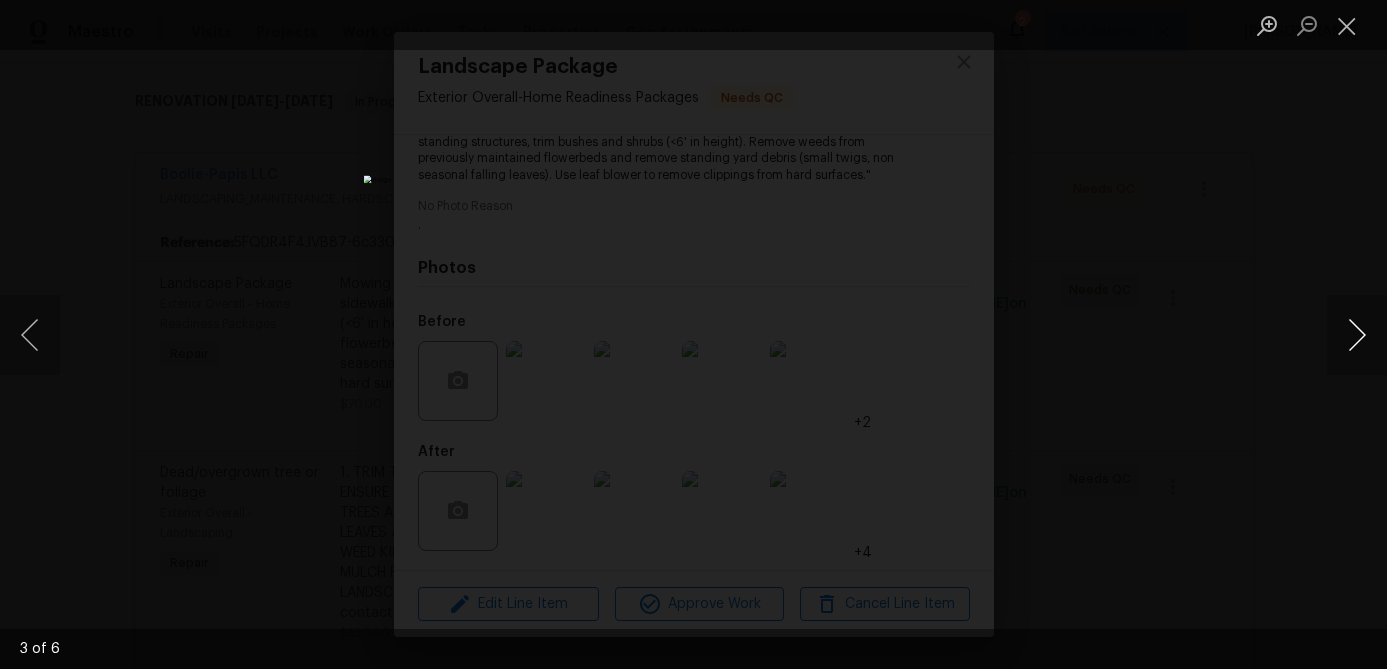 click at bounding box center (1357, 335) 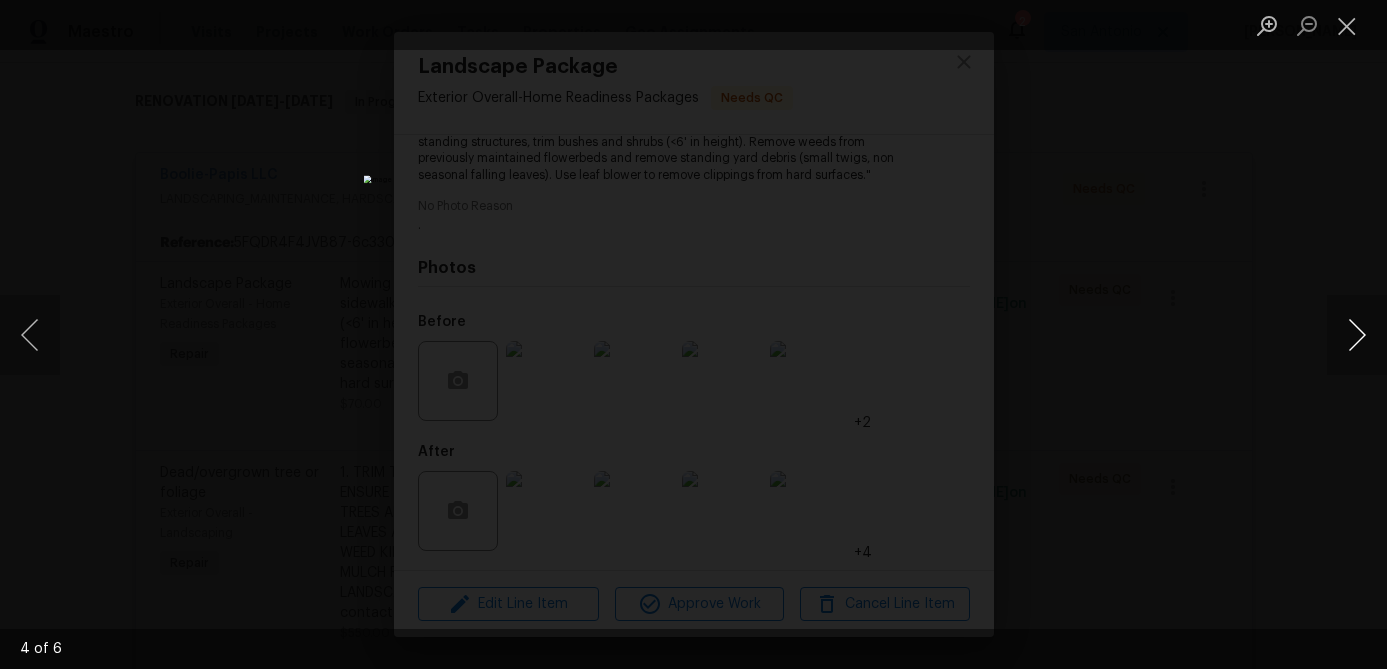 click at bounding box center (1357, 335) 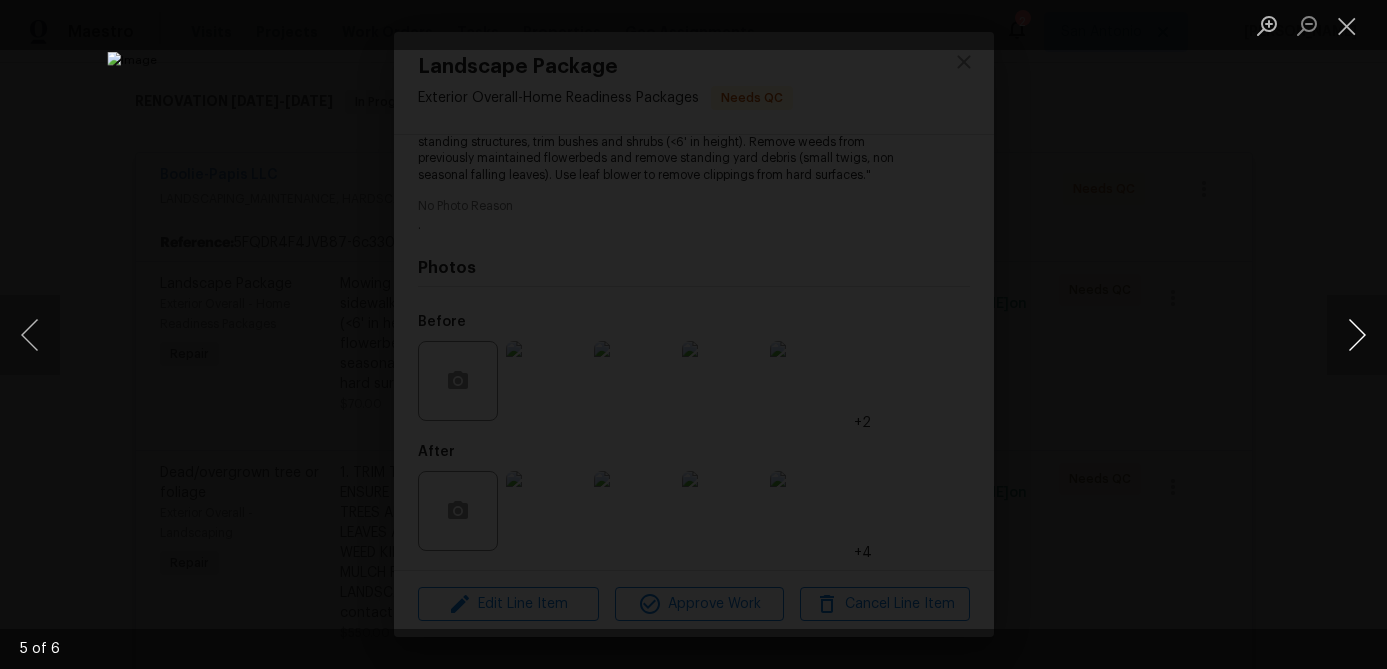 click at bounding box center [1357, 335] 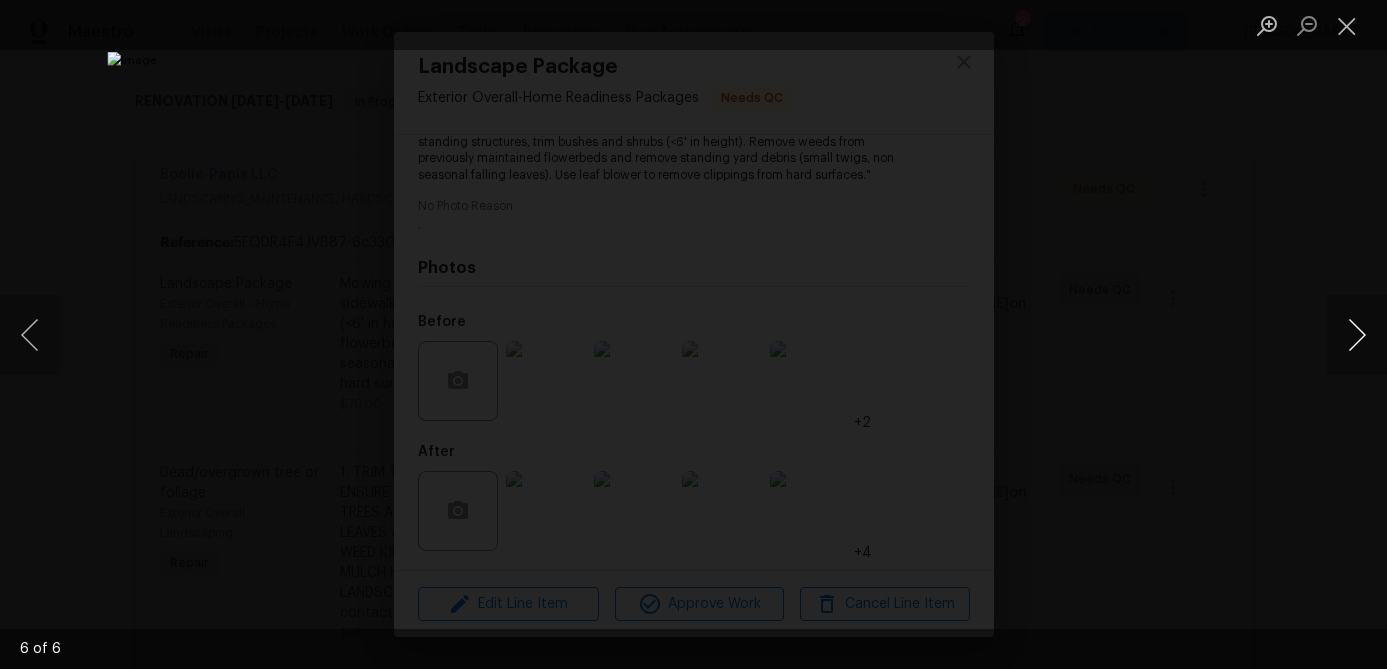 click at bounding box center (1357, 335) 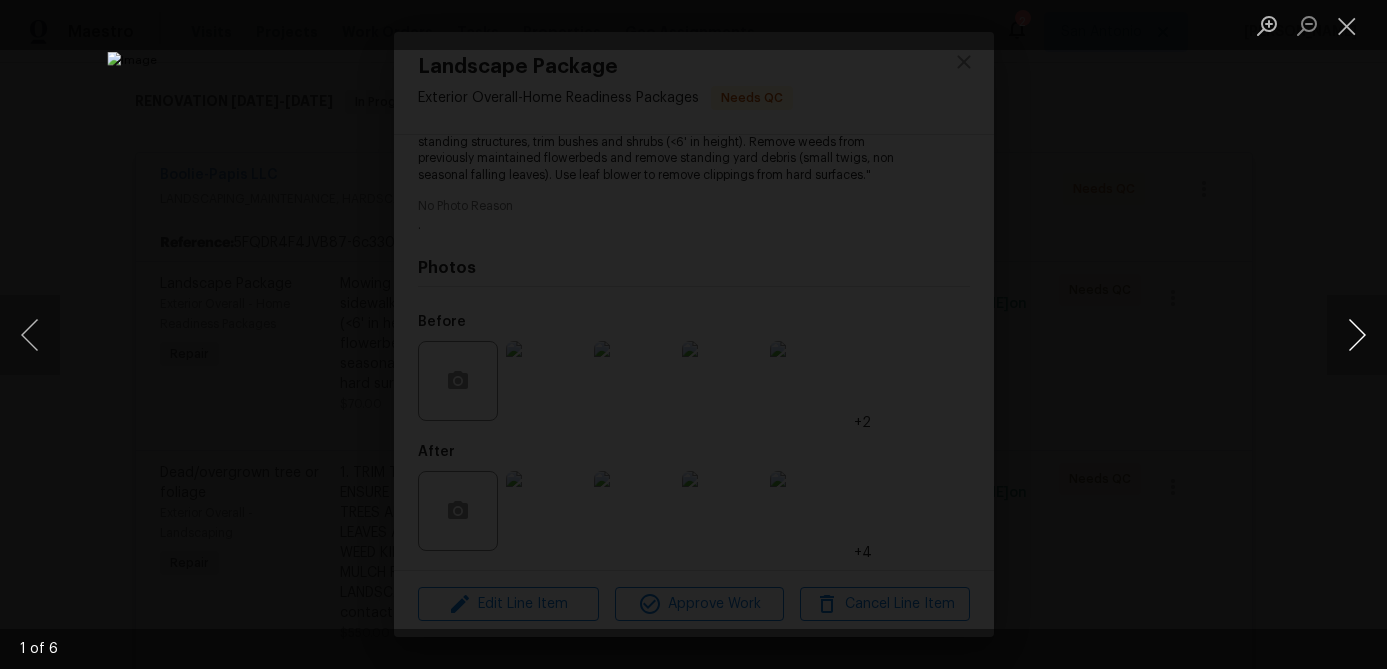 click at bounding box center (1357, 335) 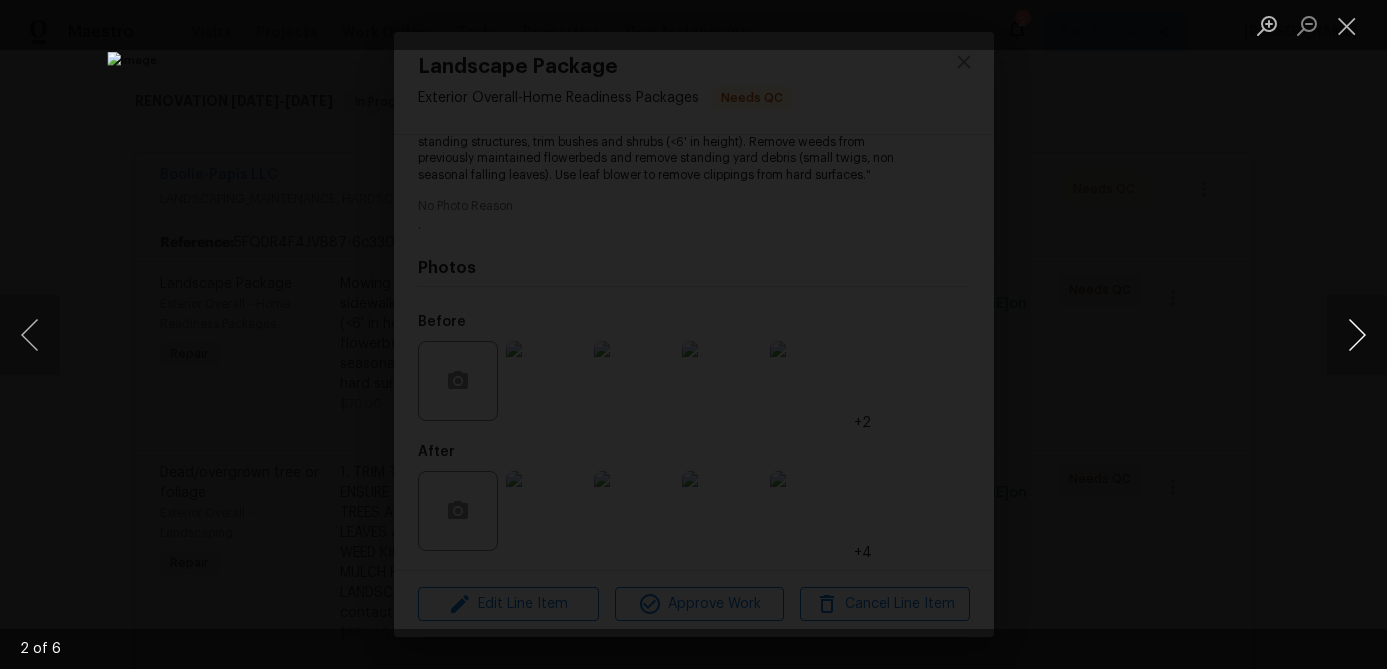click at bounding box center [1357, 335] 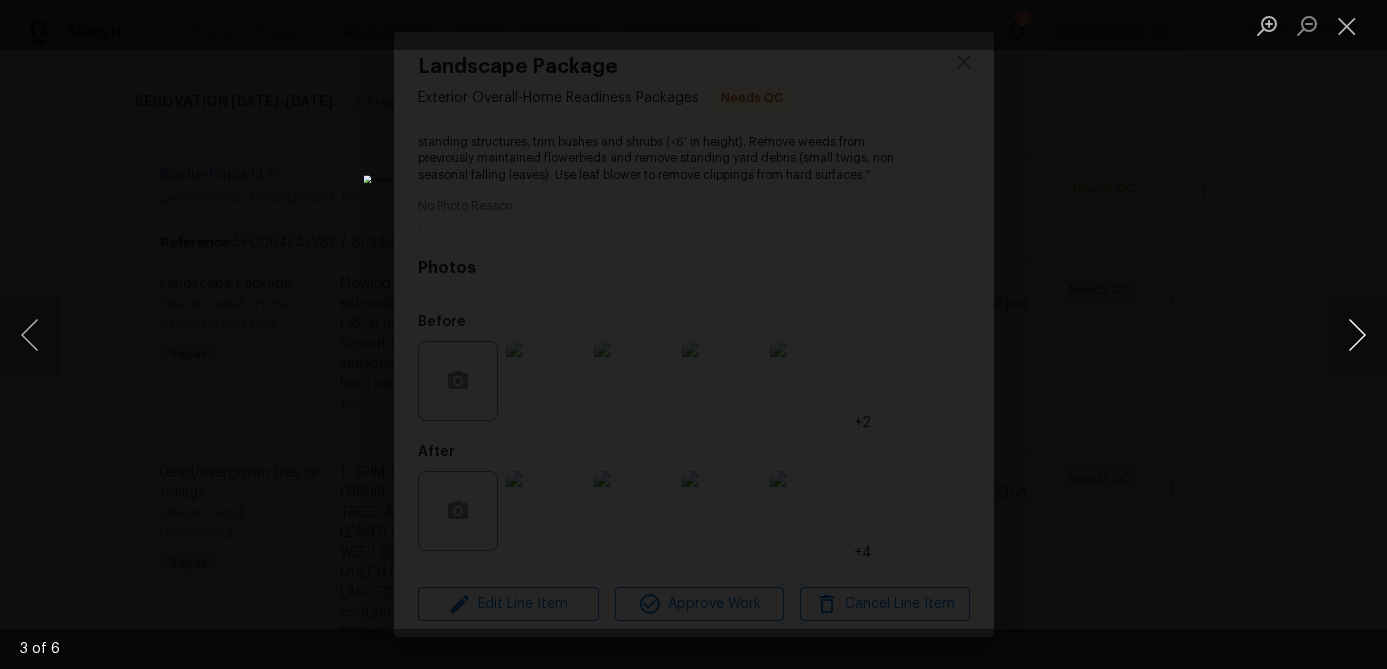 click at bounding box center [1357, 335] 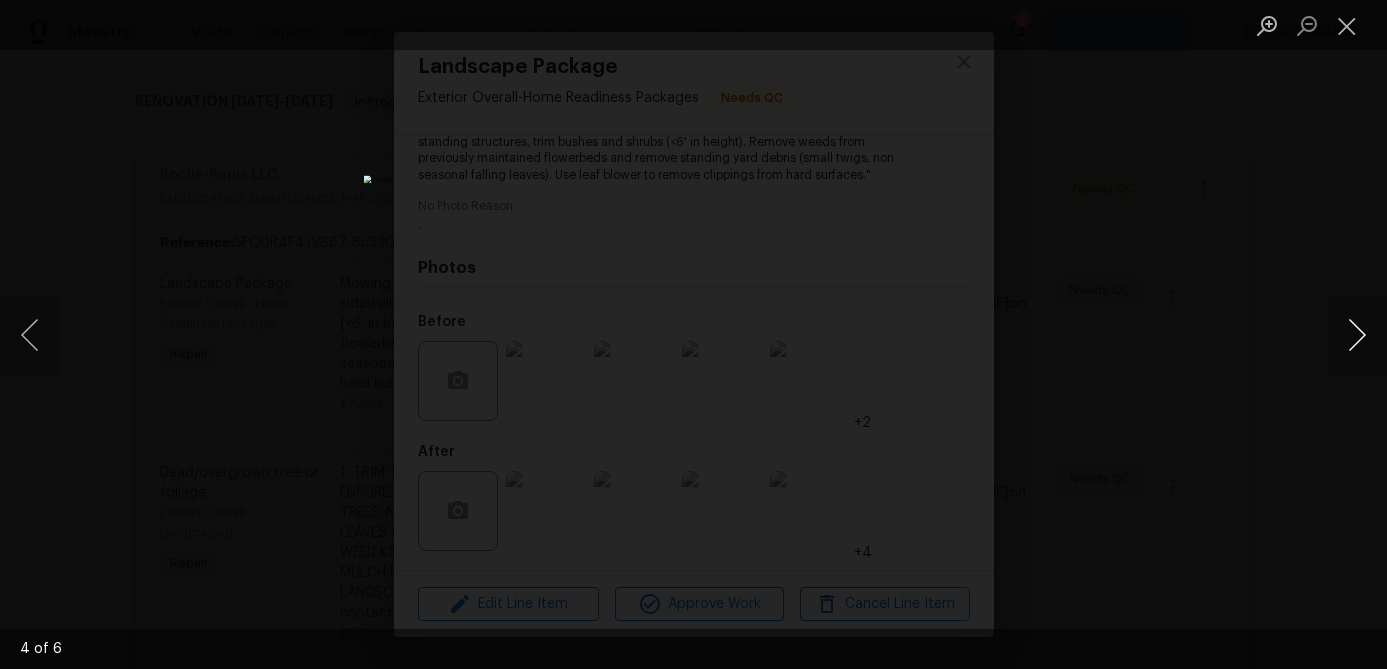 click at bounding box center [1357, 335] 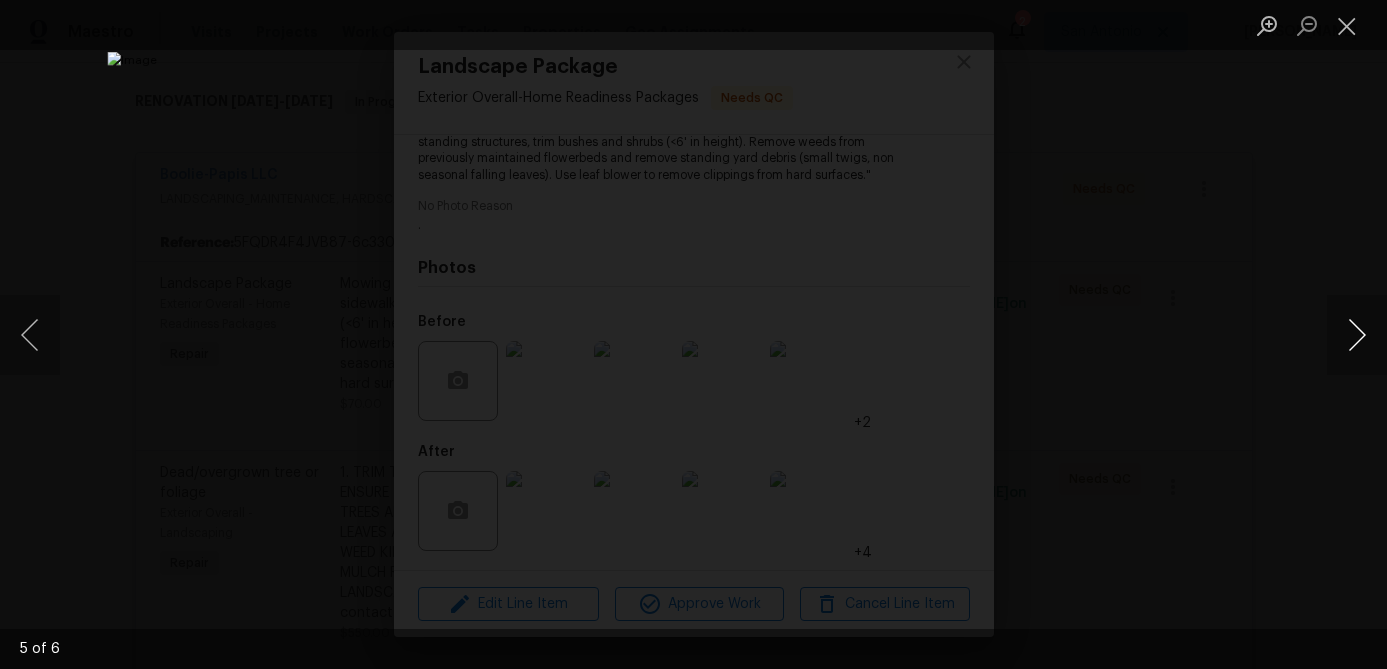 click at bounding box center [1357, 335] 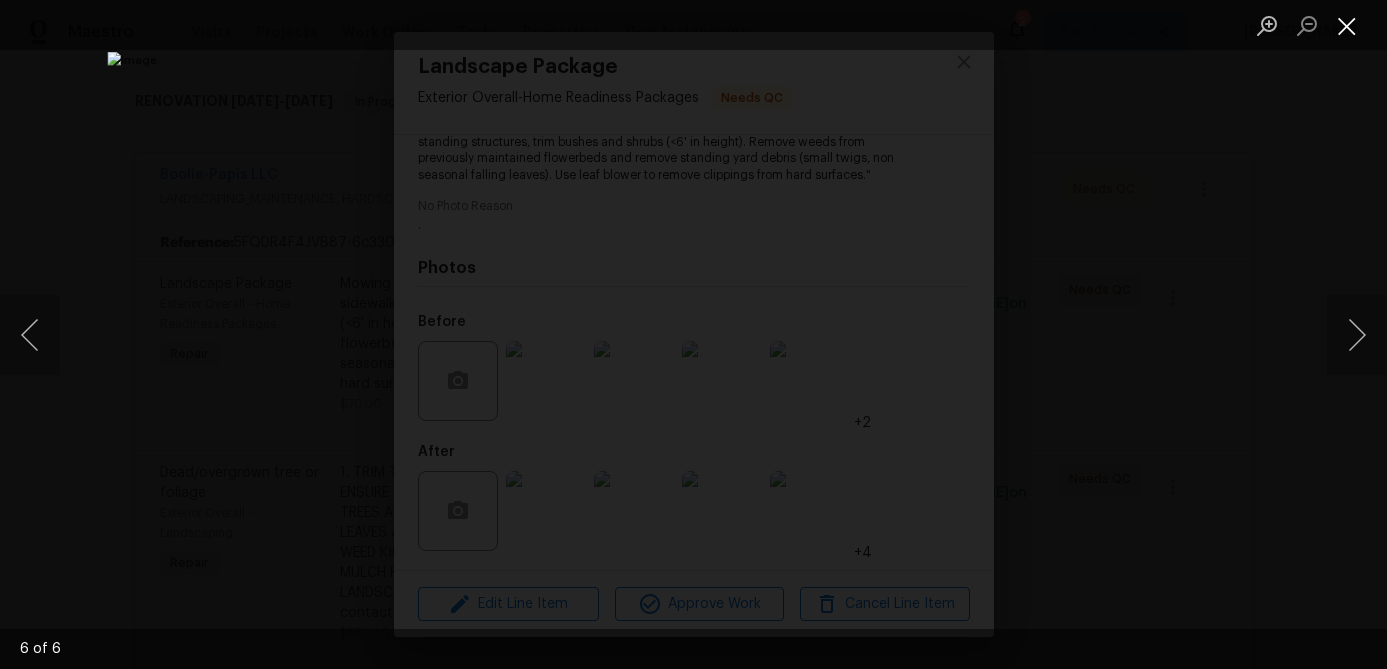 click at bounding box center (1347, 25) 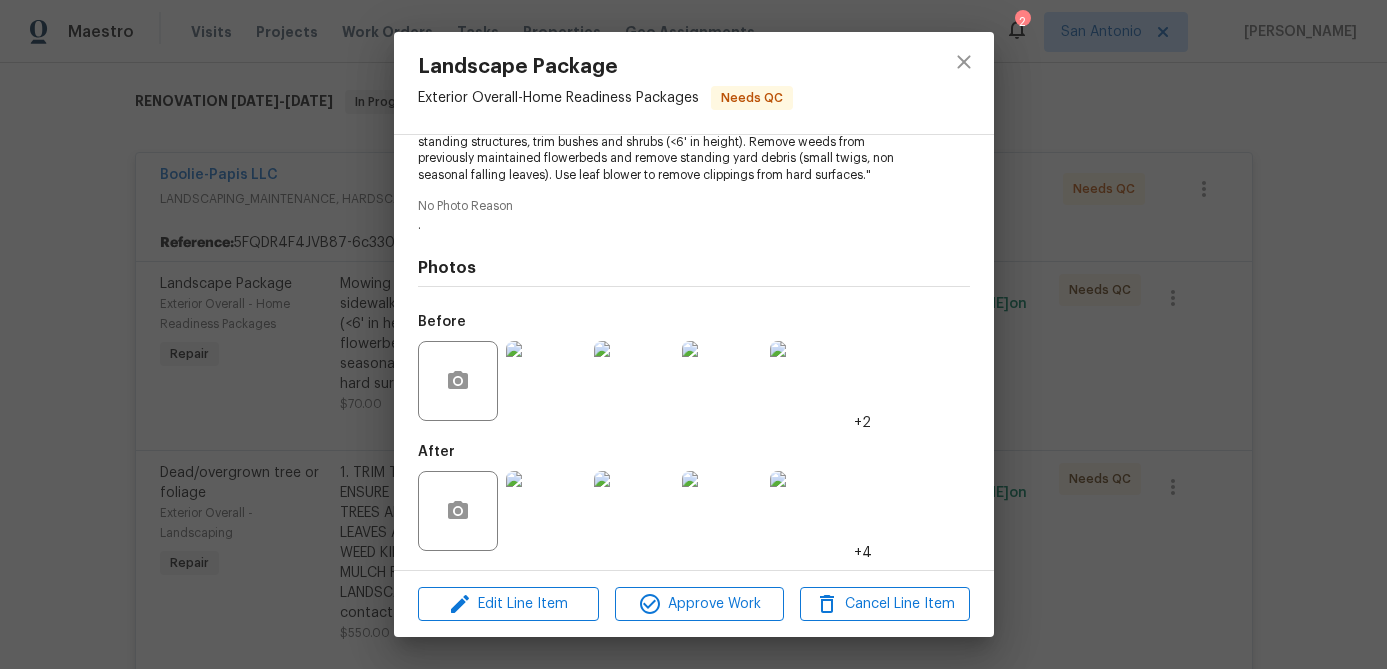 click at bounding box center [546, 511] 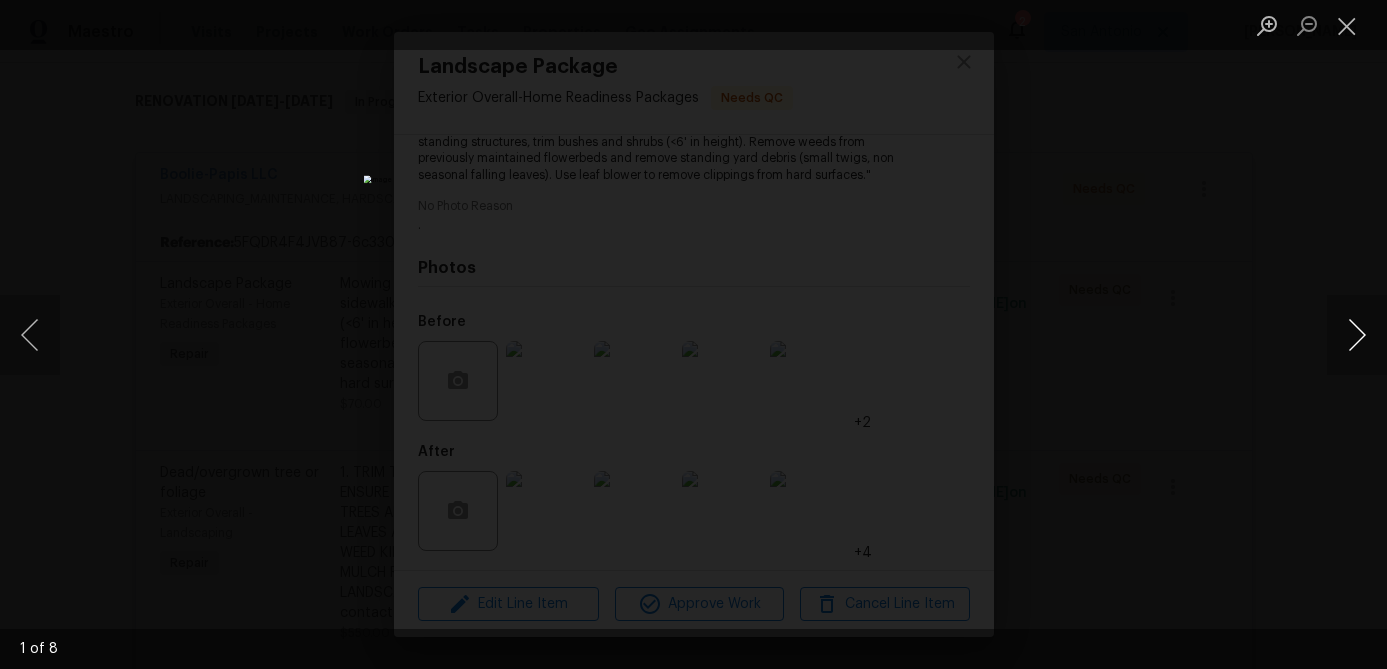 click at bounding box center (1357, 335) 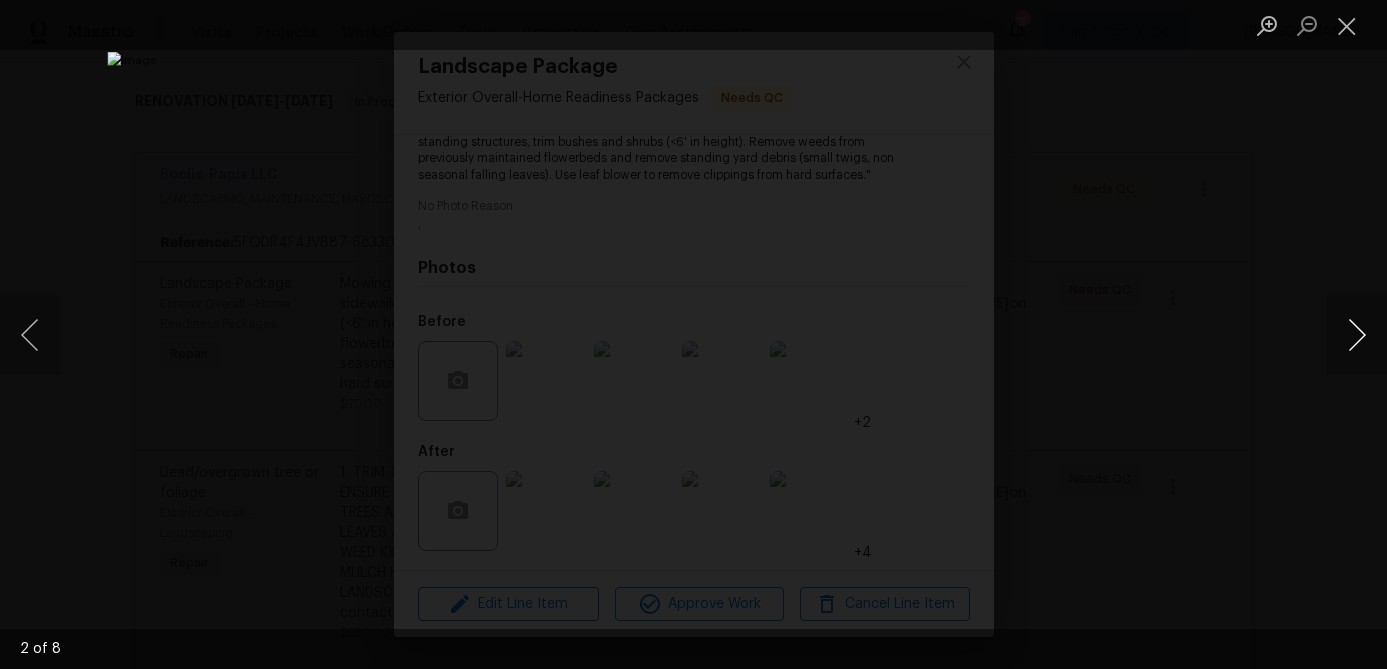 click at bounding box center (1357, 335) 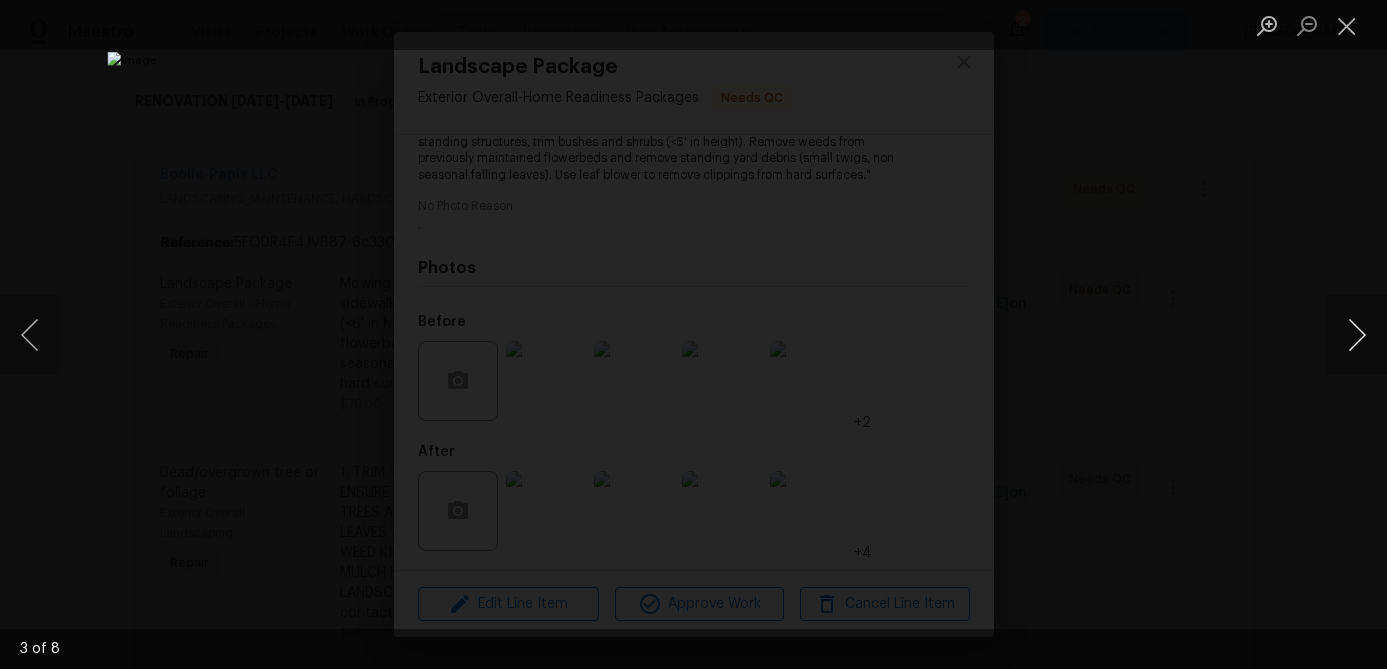 click at bounding box center (1357, 335) 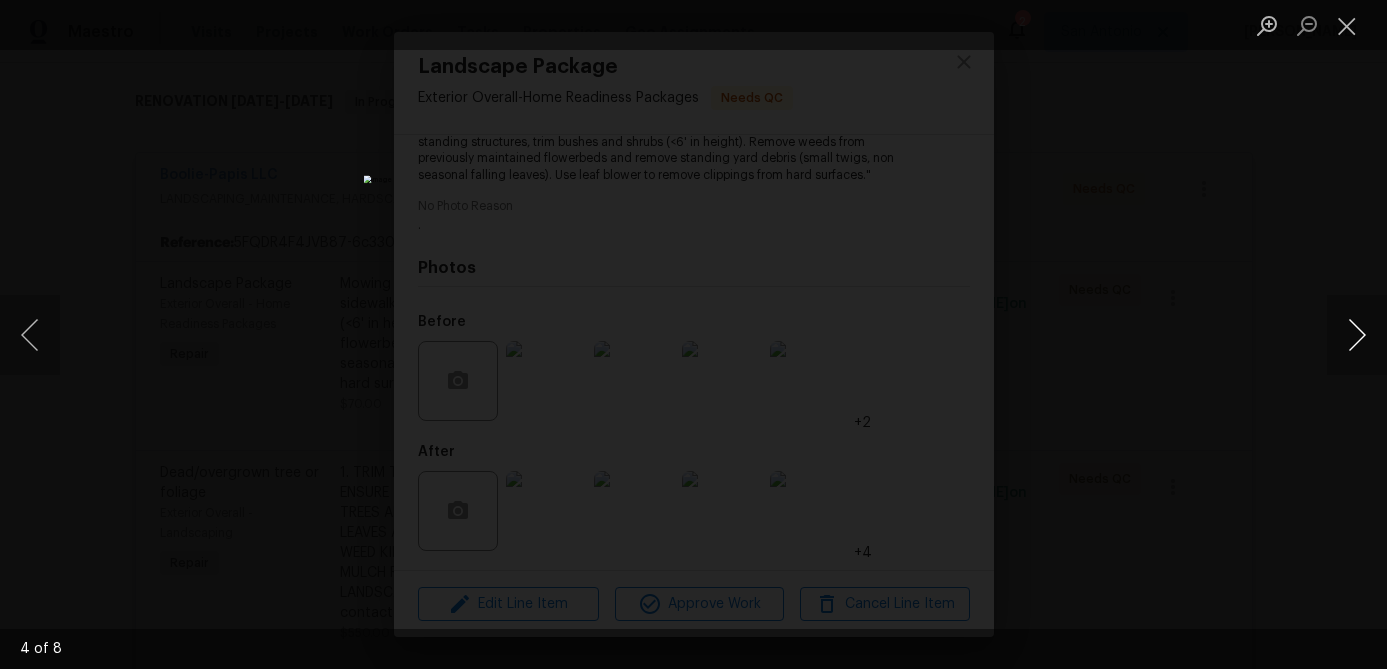 click at bounding box center [1357, 335] 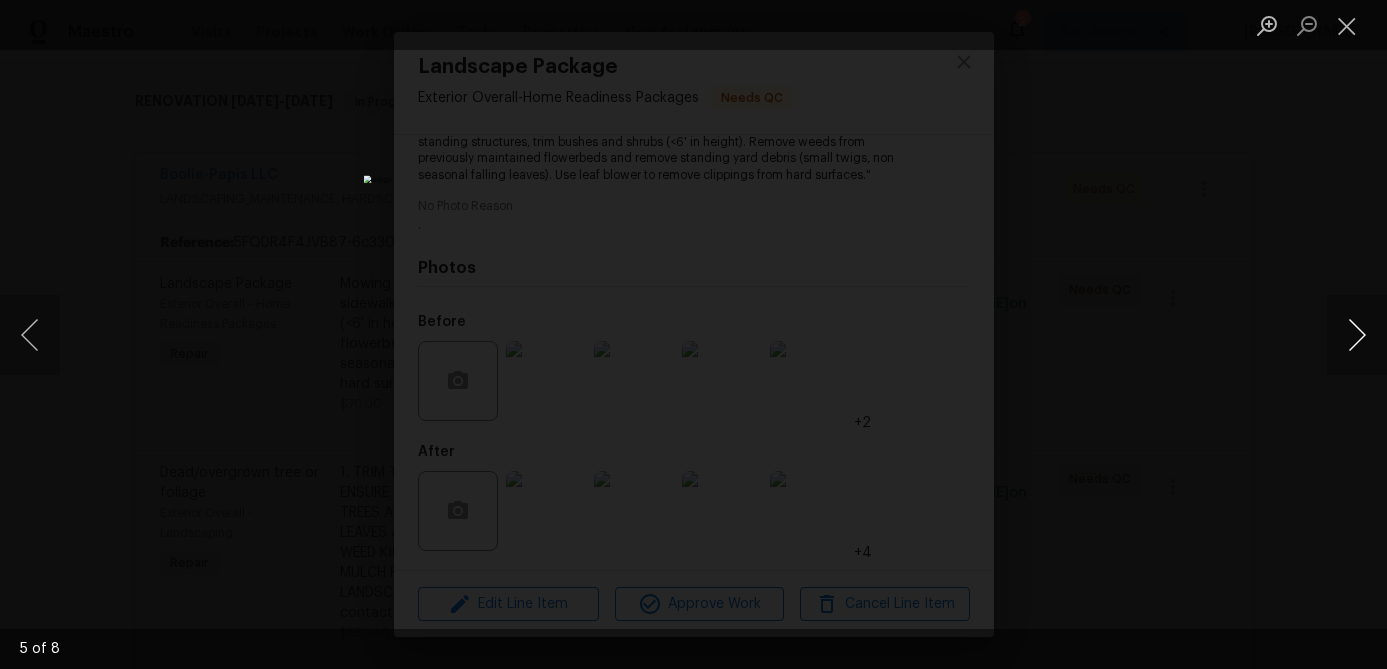 click at bounding box center [1357, 335] 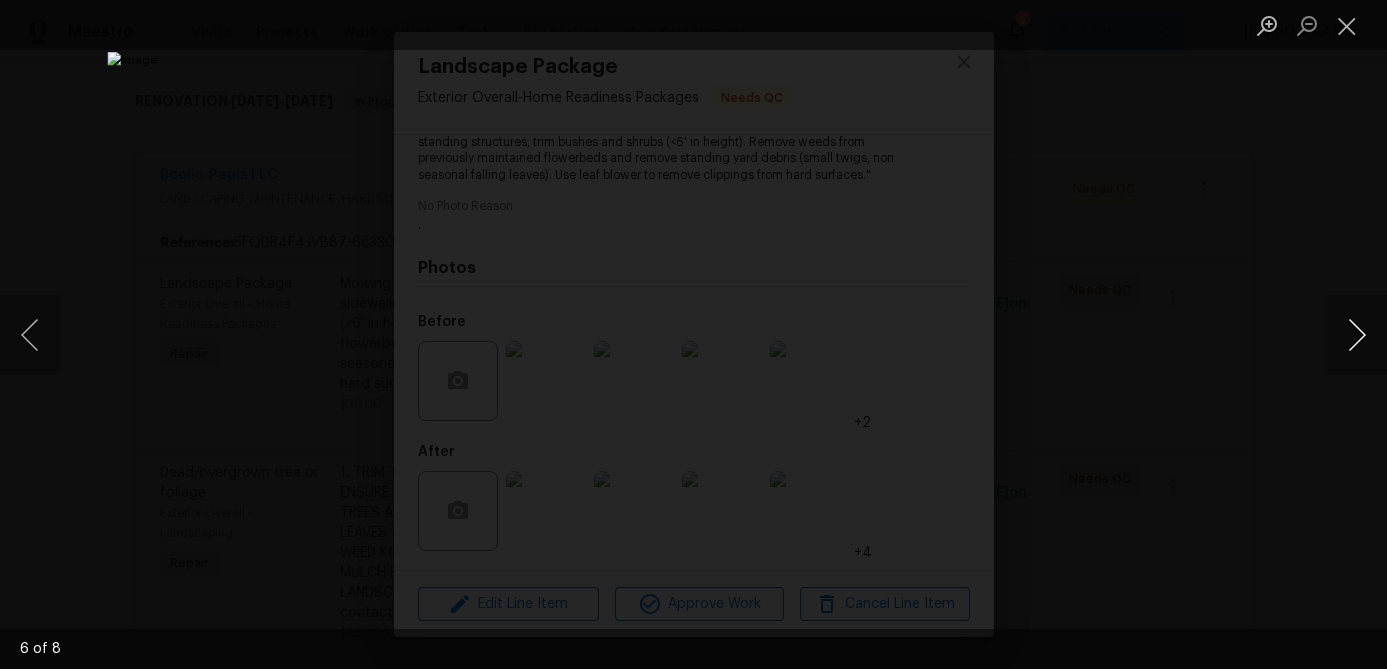 click at bounding box center [1357, 335] 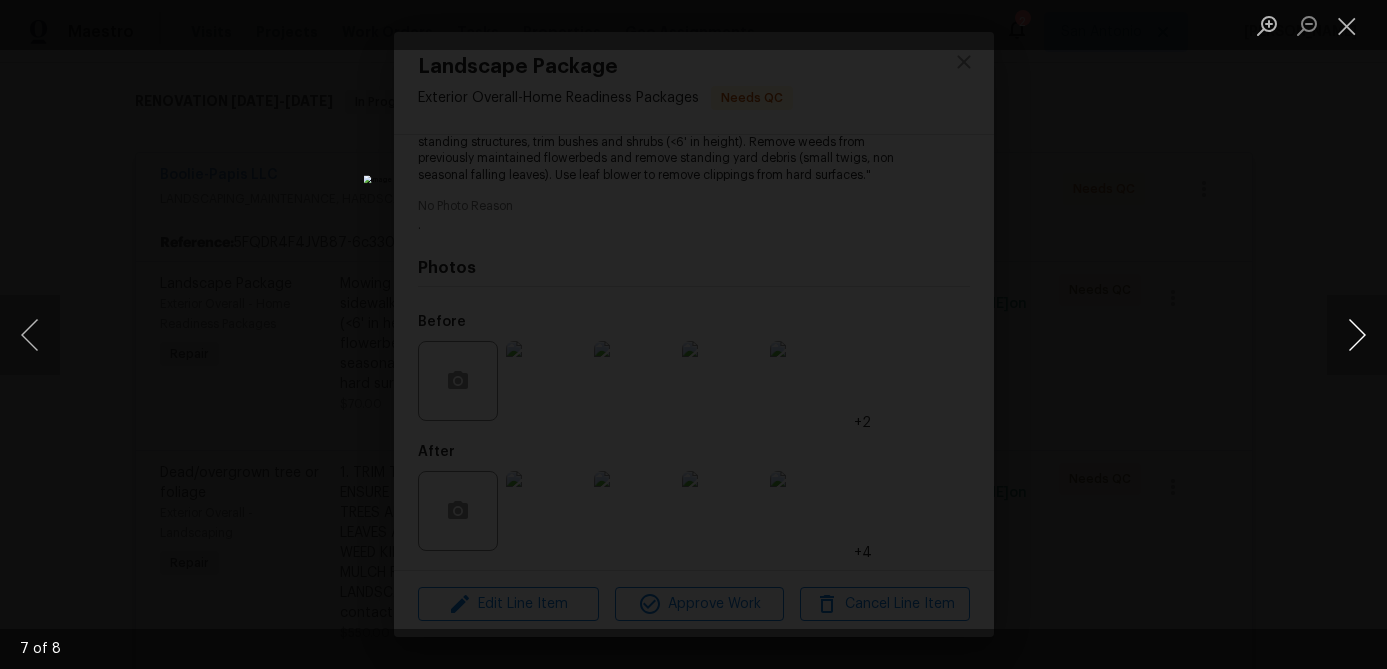 click at bounding box center (1357, 335) 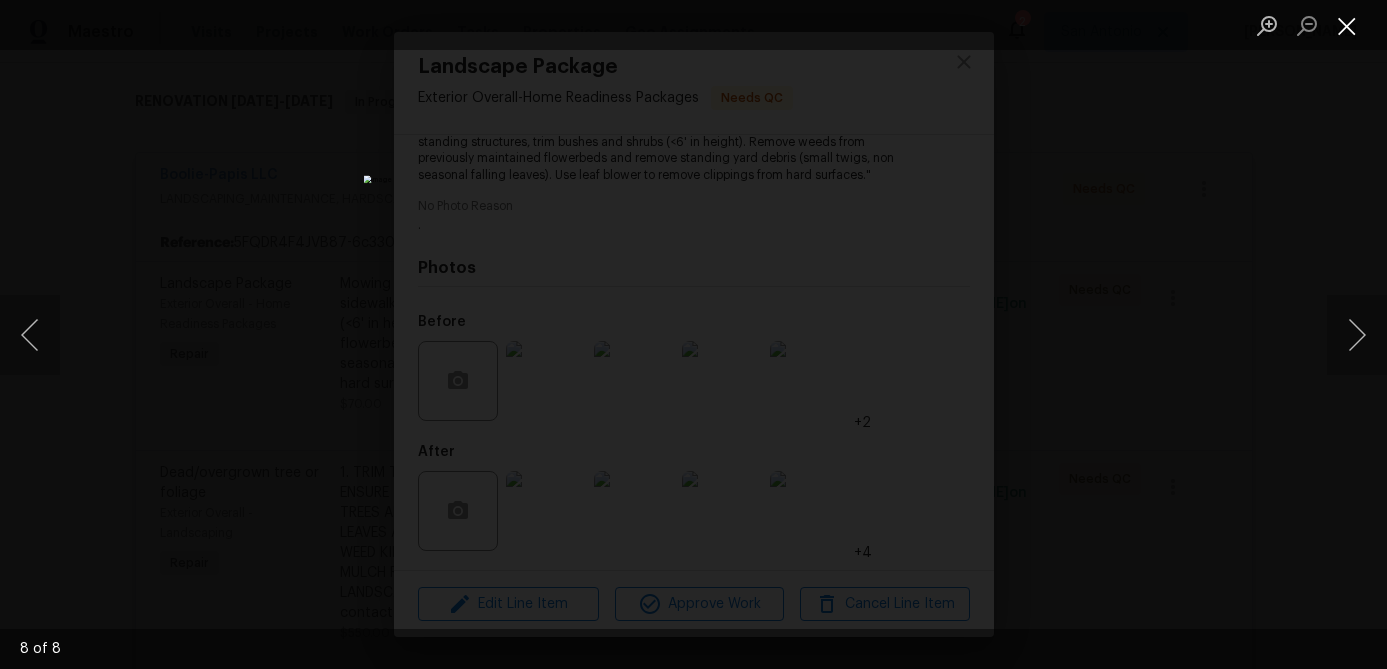 click at bounding box center (1347, 25) 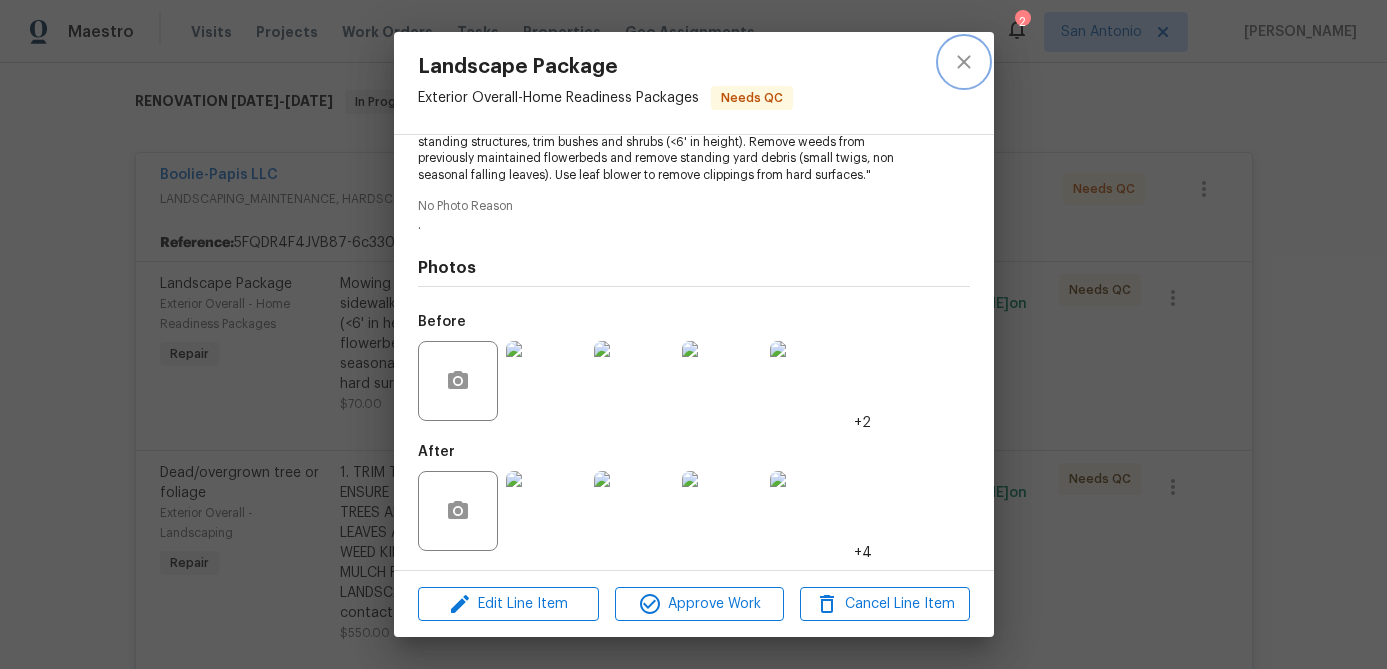 click 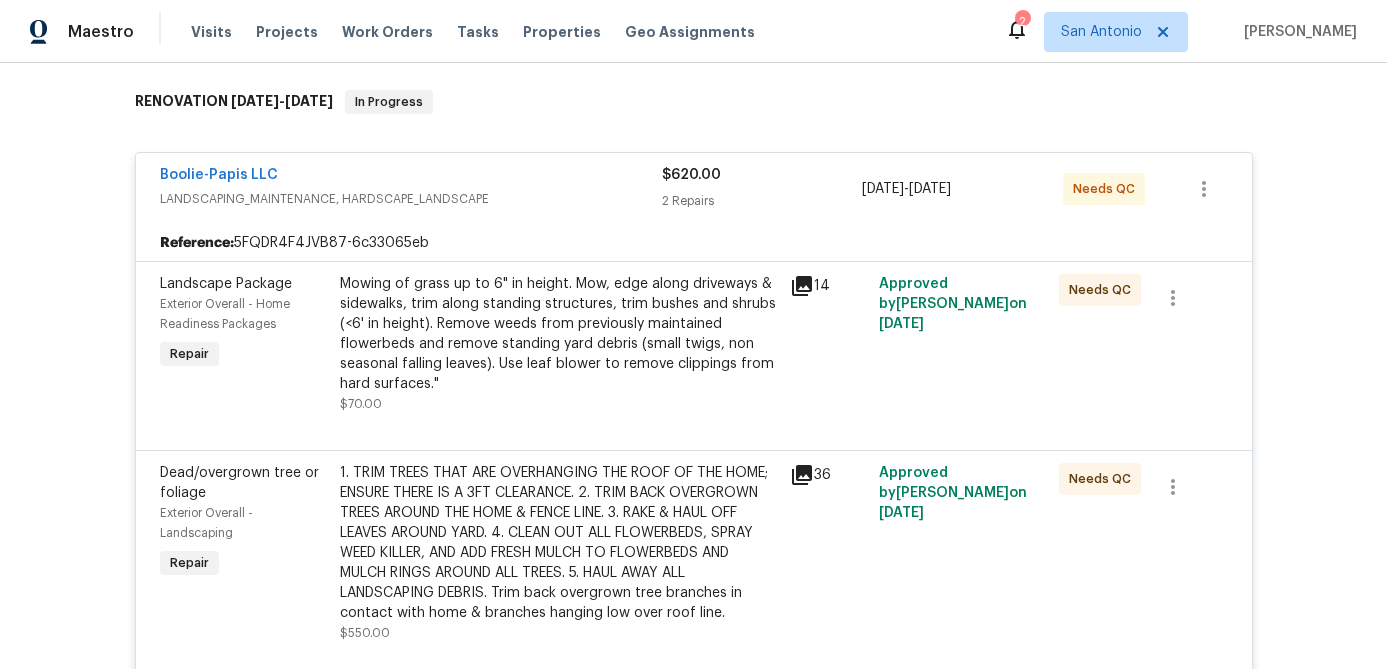 click on "LANDSCAPING_MAINTENANCE, HARDSCAPE_LANDSCAPE" at bounding box center (411, 199) 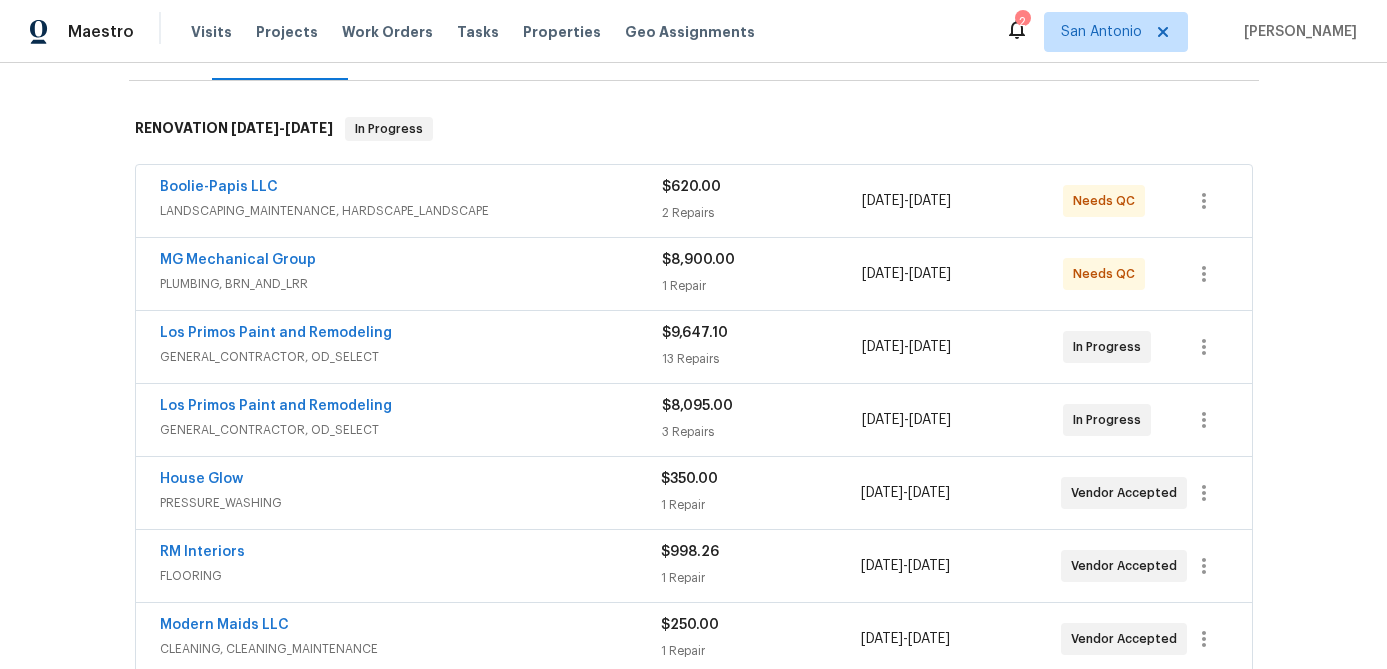 scroll, scrollTop: 0, scrollLeft: 0, axis: both 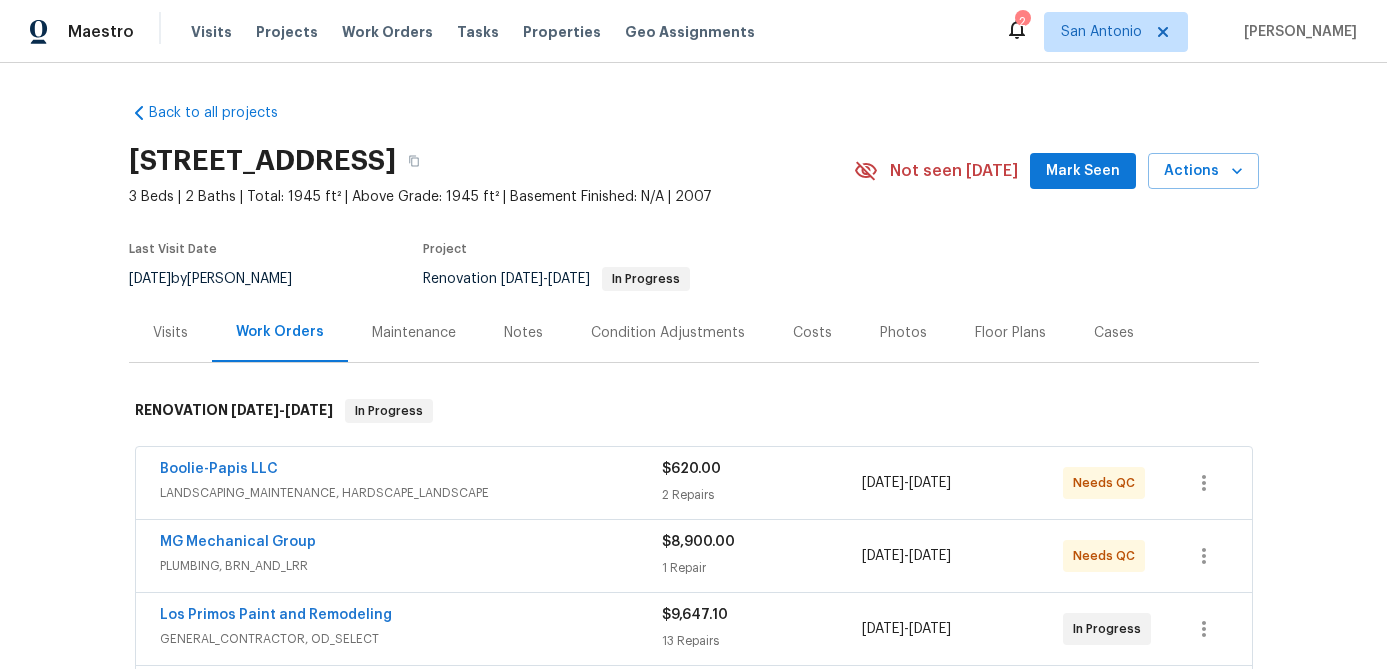 click on "Mark Seen" at bounding box center (1083, 171) 